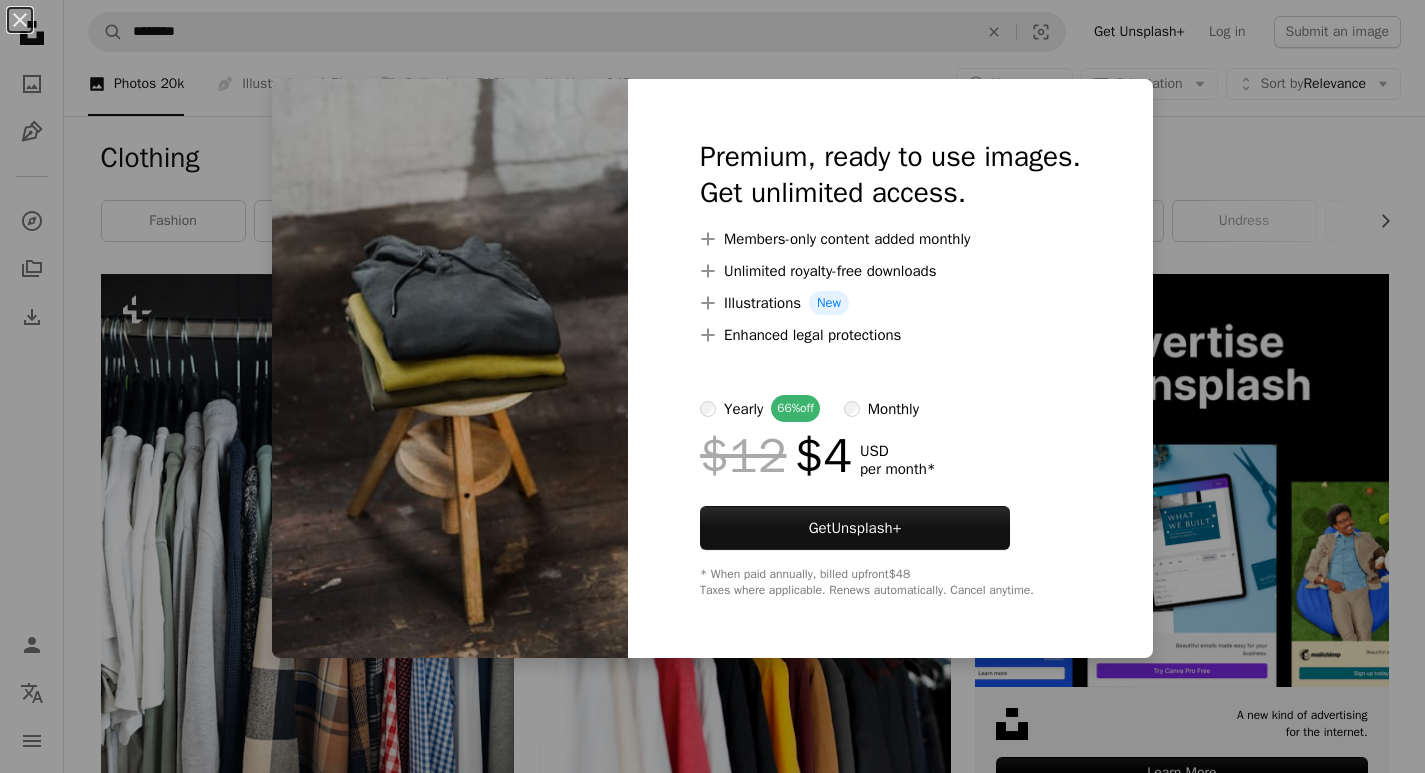 scroll, scrollTop: 2752, scrollLeft: 0, axis: vertical 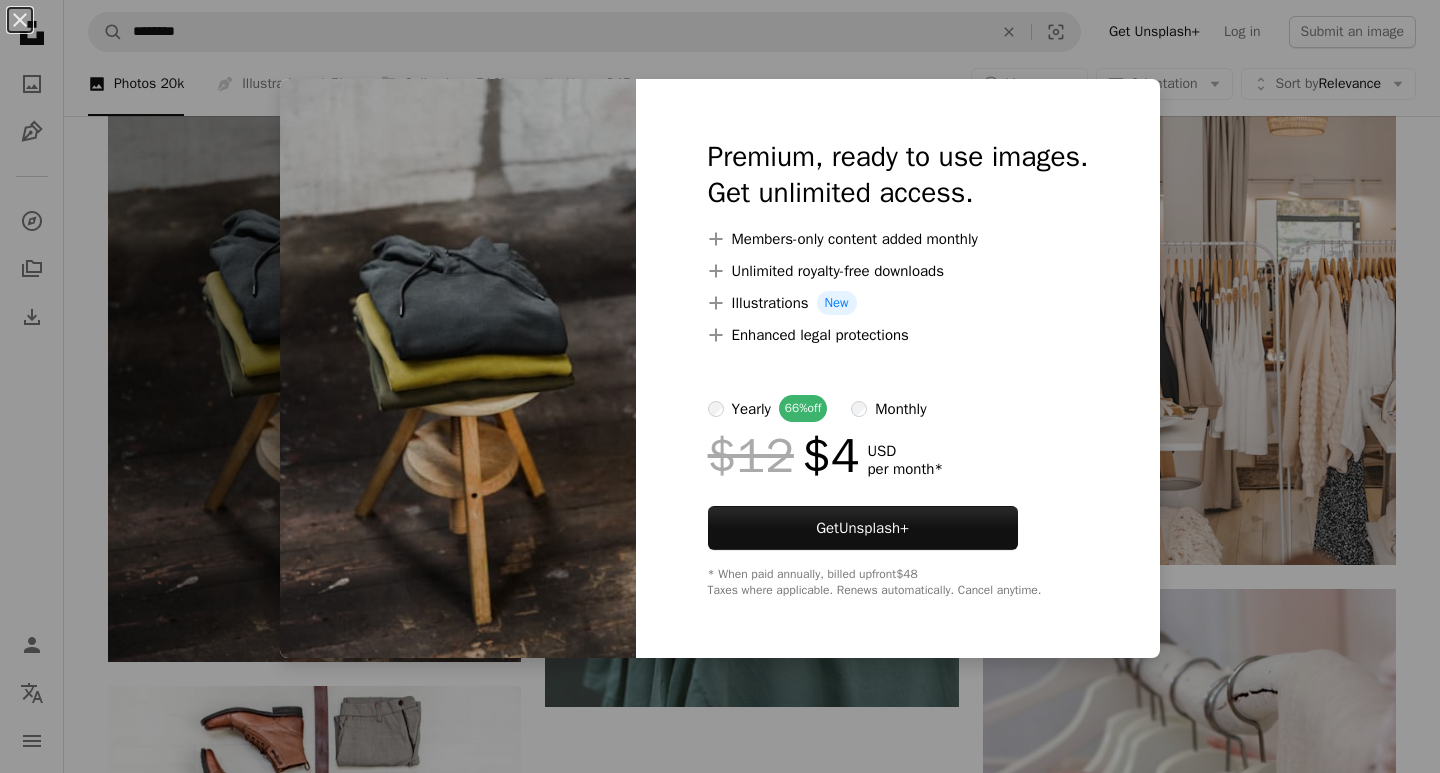 click at bounding box center (458, 368) 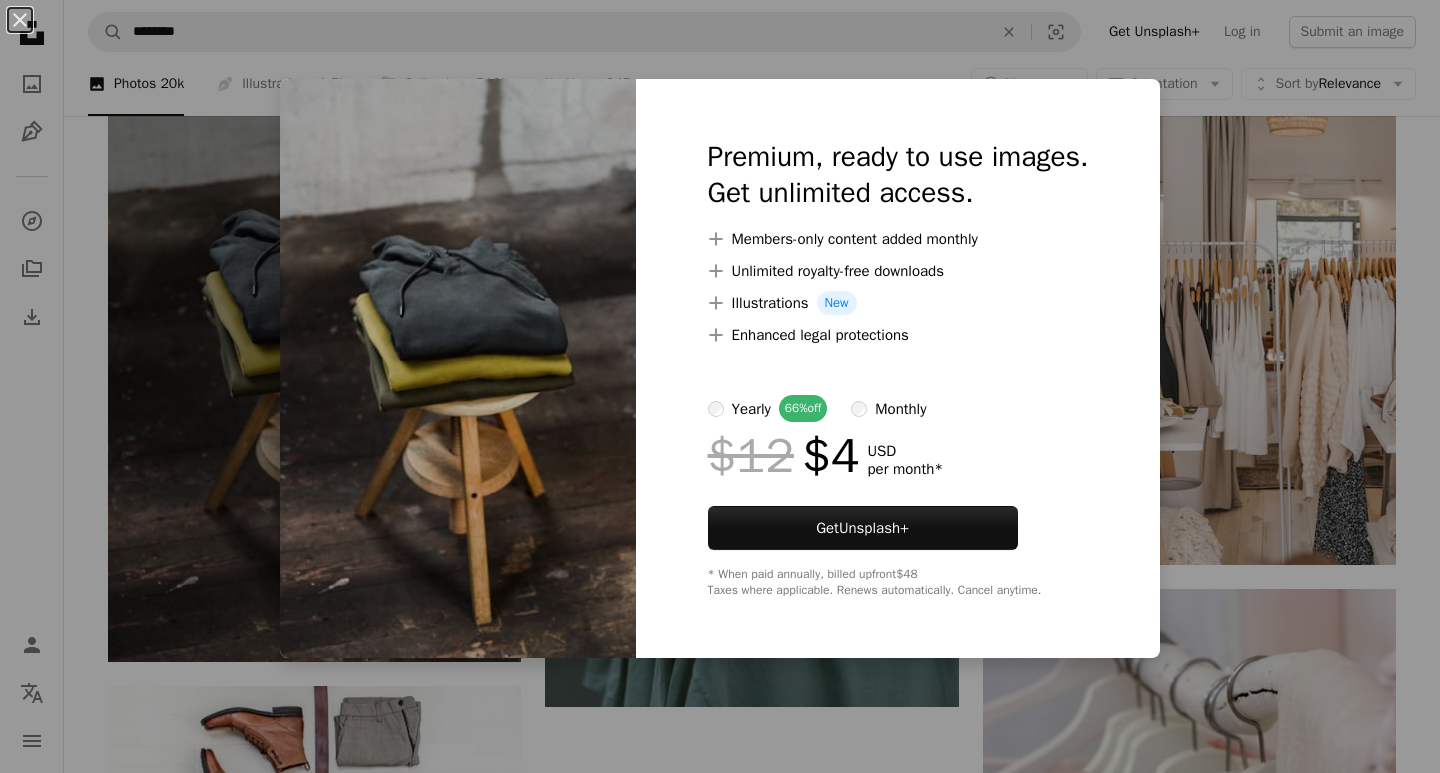 click at bounding box center [458, 368] 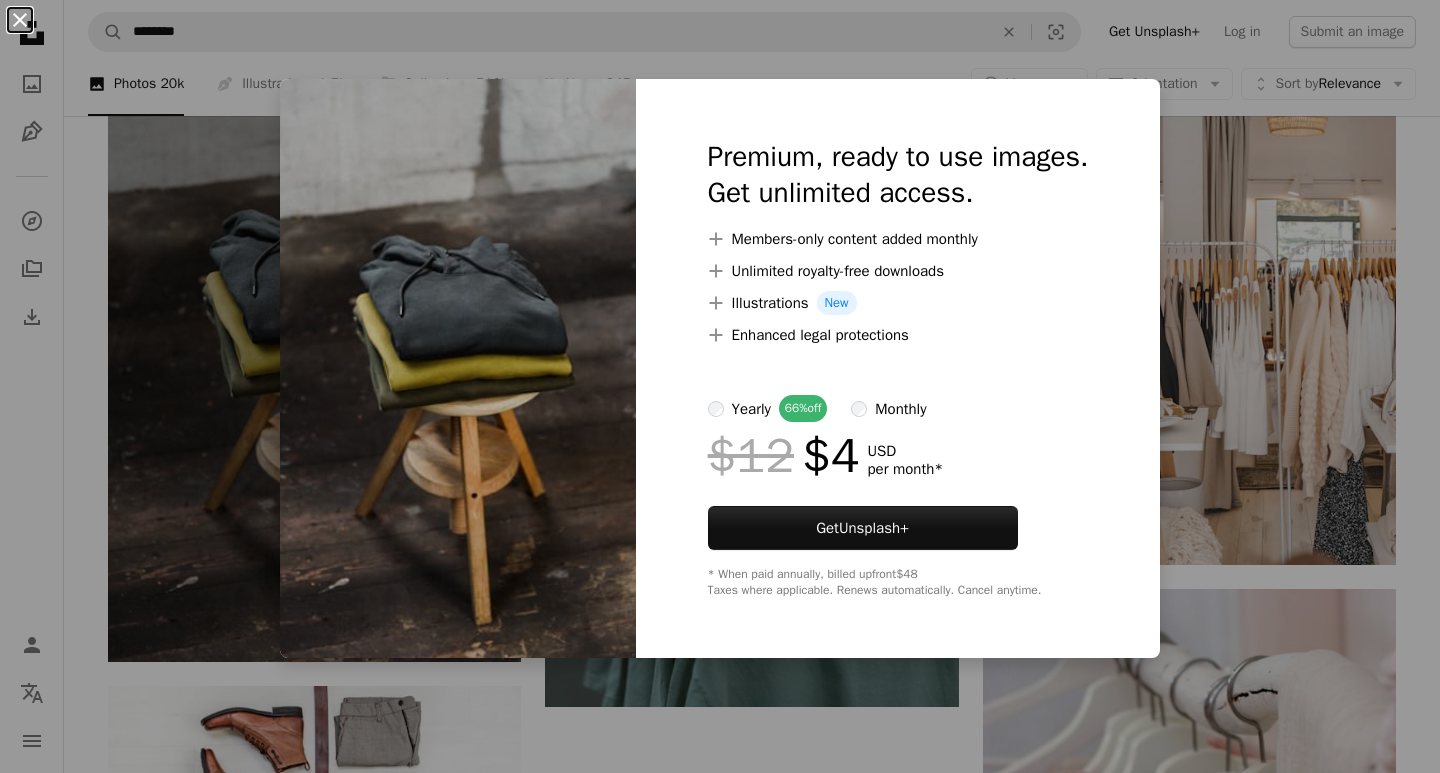 click on "An X shape" at bounding box center (20, 20) 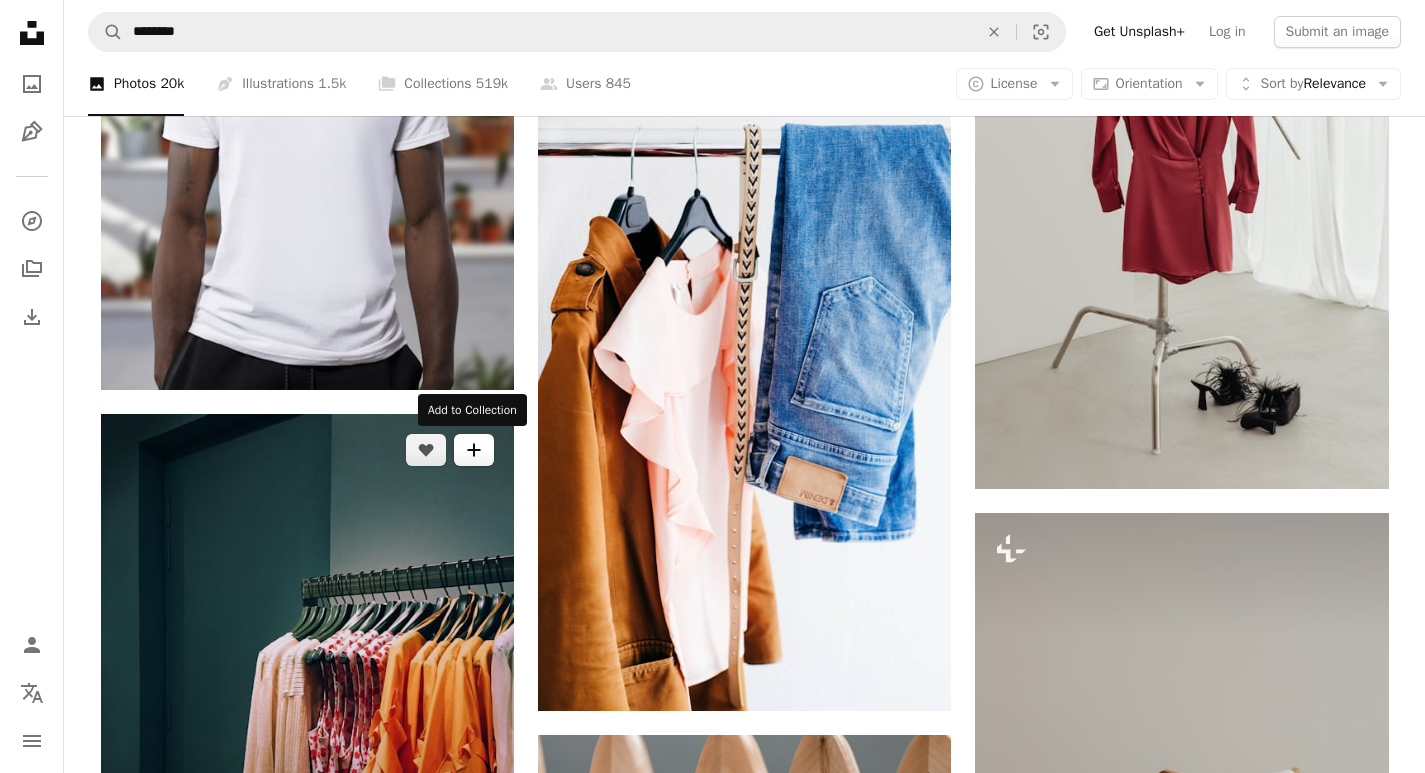 scroll, scrollTop: 1352, scrollLeft: 0, axis: vertical 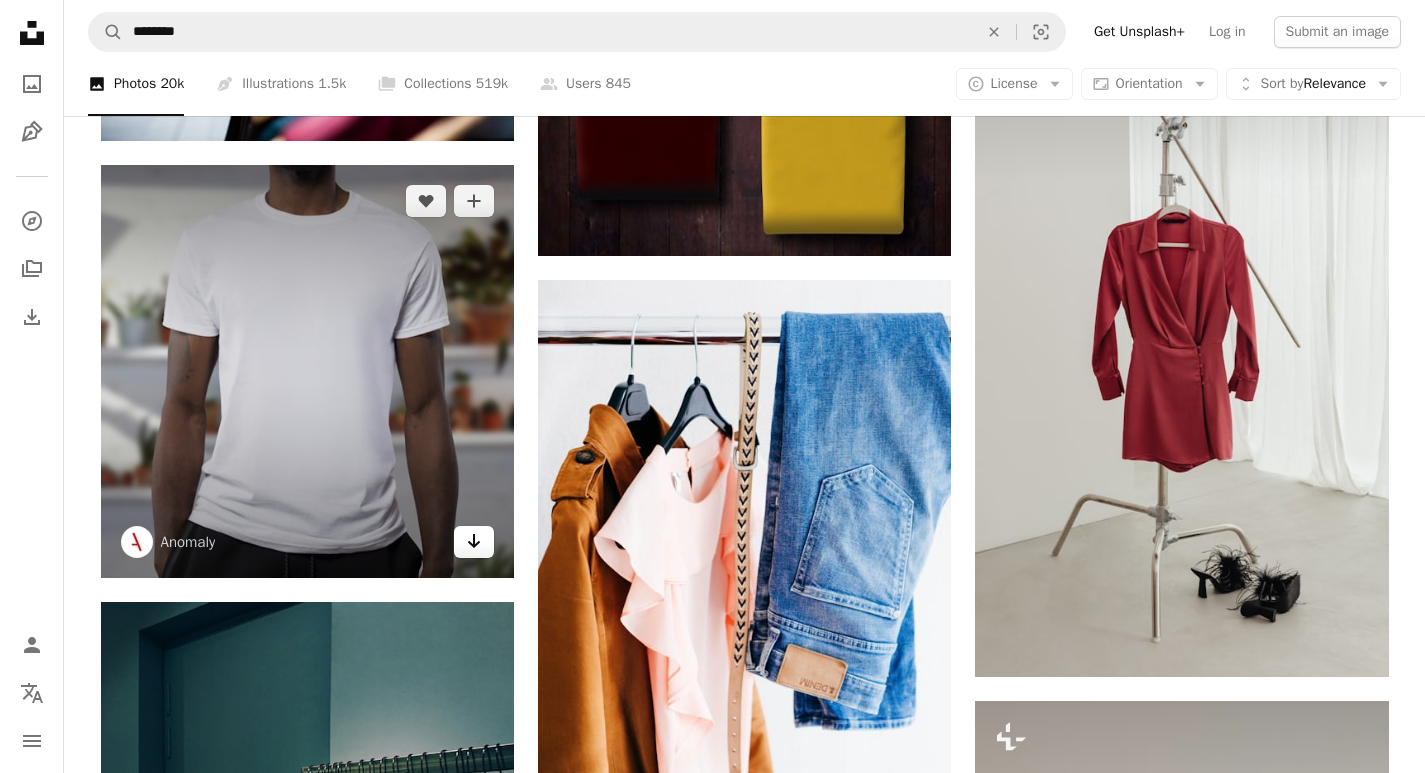 click on "Arrow pointing down" 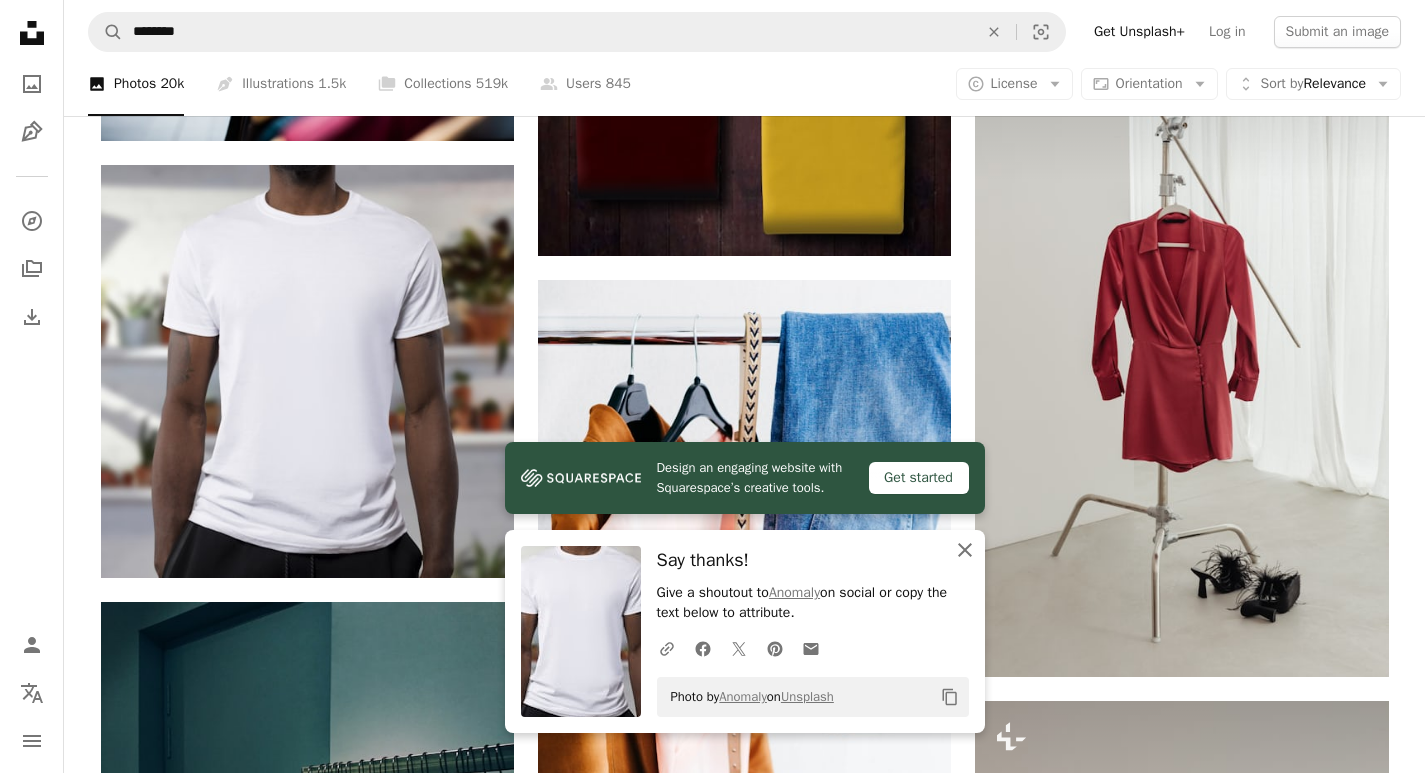 click 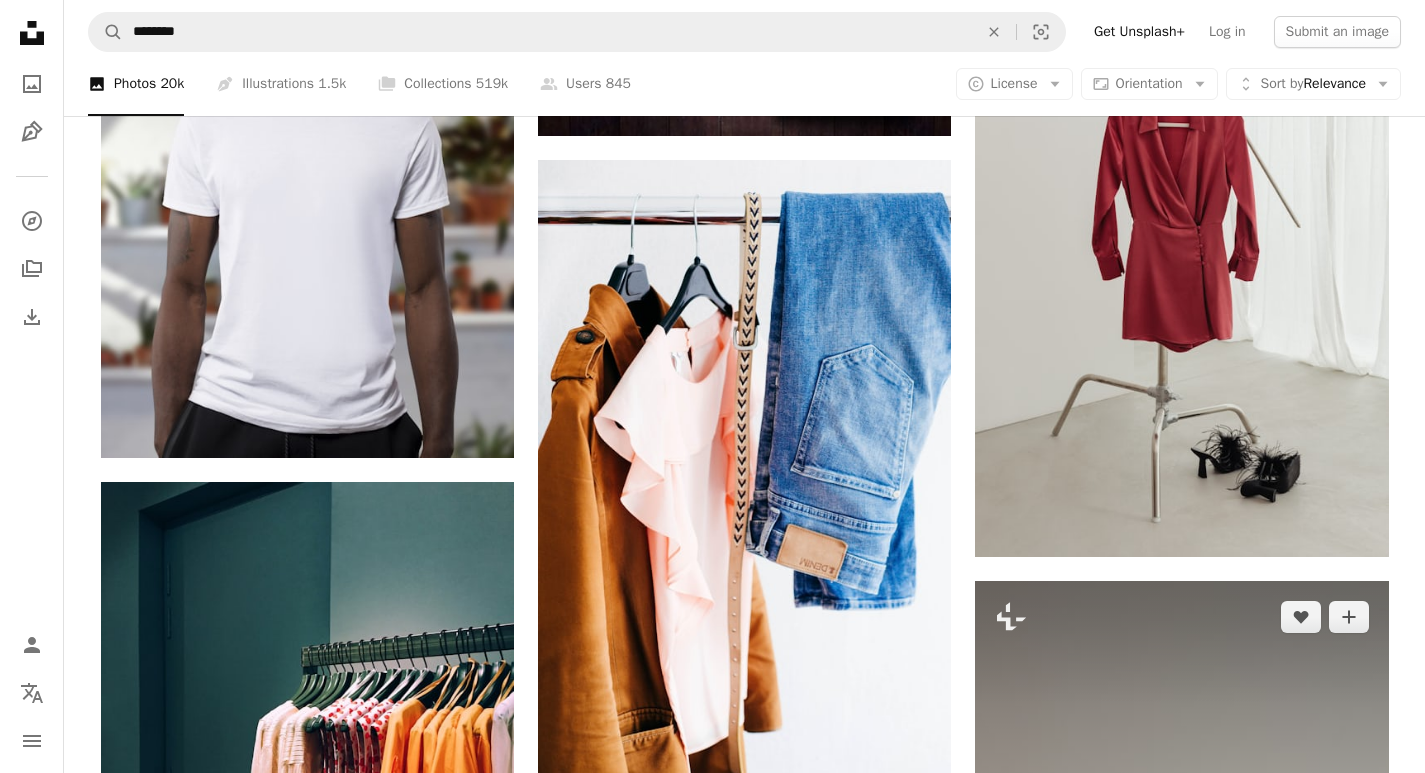 scroll, scrollTop: 1652, scrollLeft: 0, axis: vertical 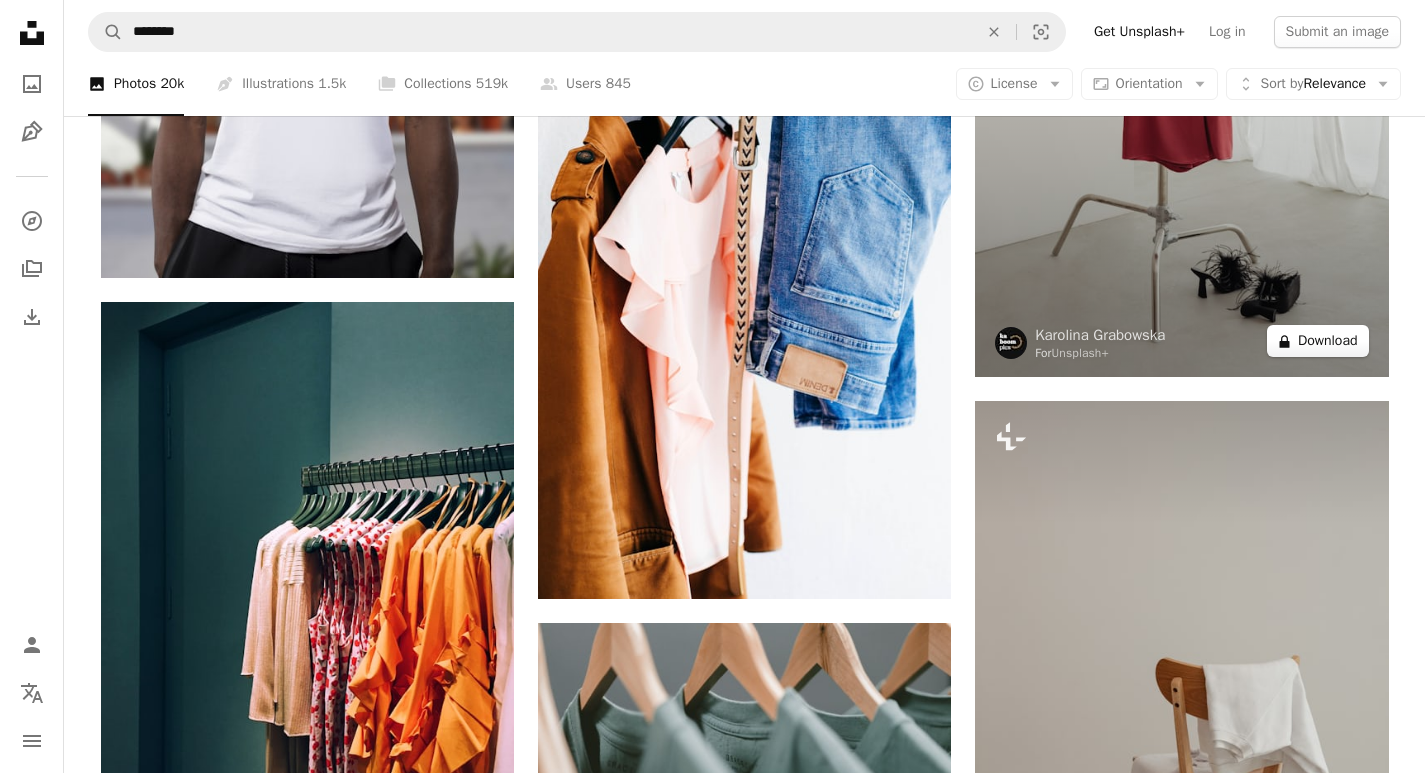 click on "A lock   Download" at bounding box center [1318, 341] 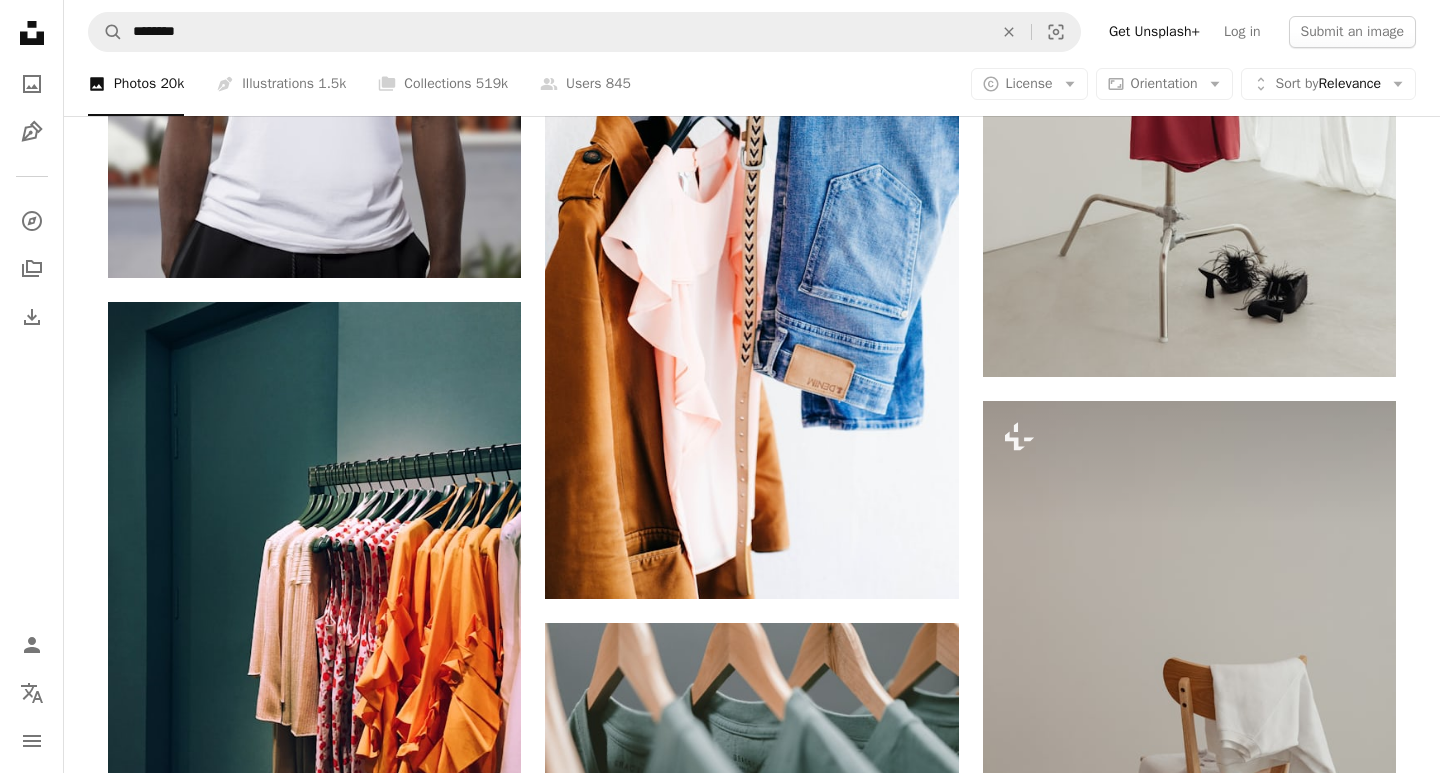 click on "An X shape Premium, ready to use images. Get unlimited access. A plus sign Members-only content added monthly A plus sign Unlimited royalty-free downloads A plus sign Illustrations  New A plus sign Enhanced legal protections yearly 66%  off monthly $12   $4 USD per month * Get  Unsplash+ * When paid annually, billed upfront  $48 Taxes where applicable. Renews automatically. Cancel anytime." at bounding box center (720, 3760) 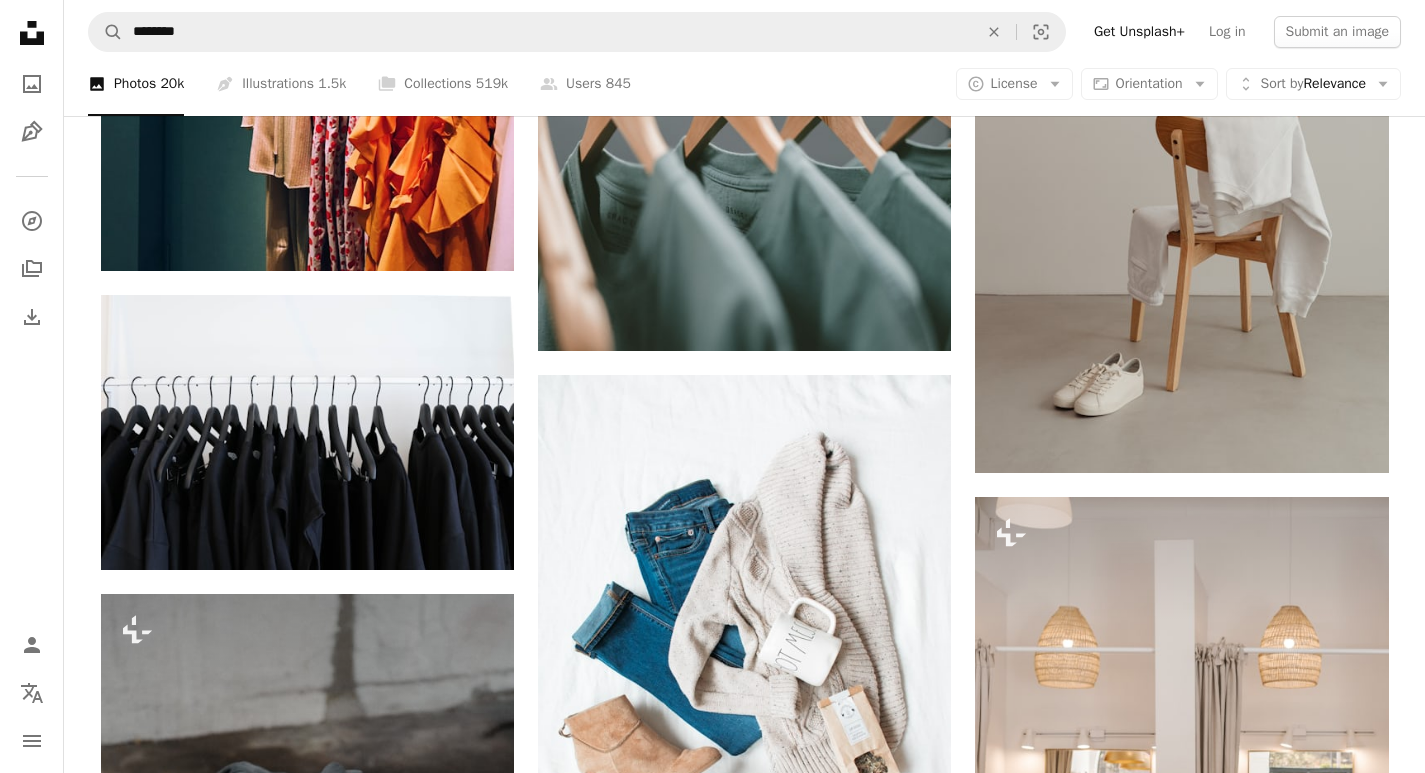 scroll, scrollTop: 2500, scrollLeft: 0, axis: vertical 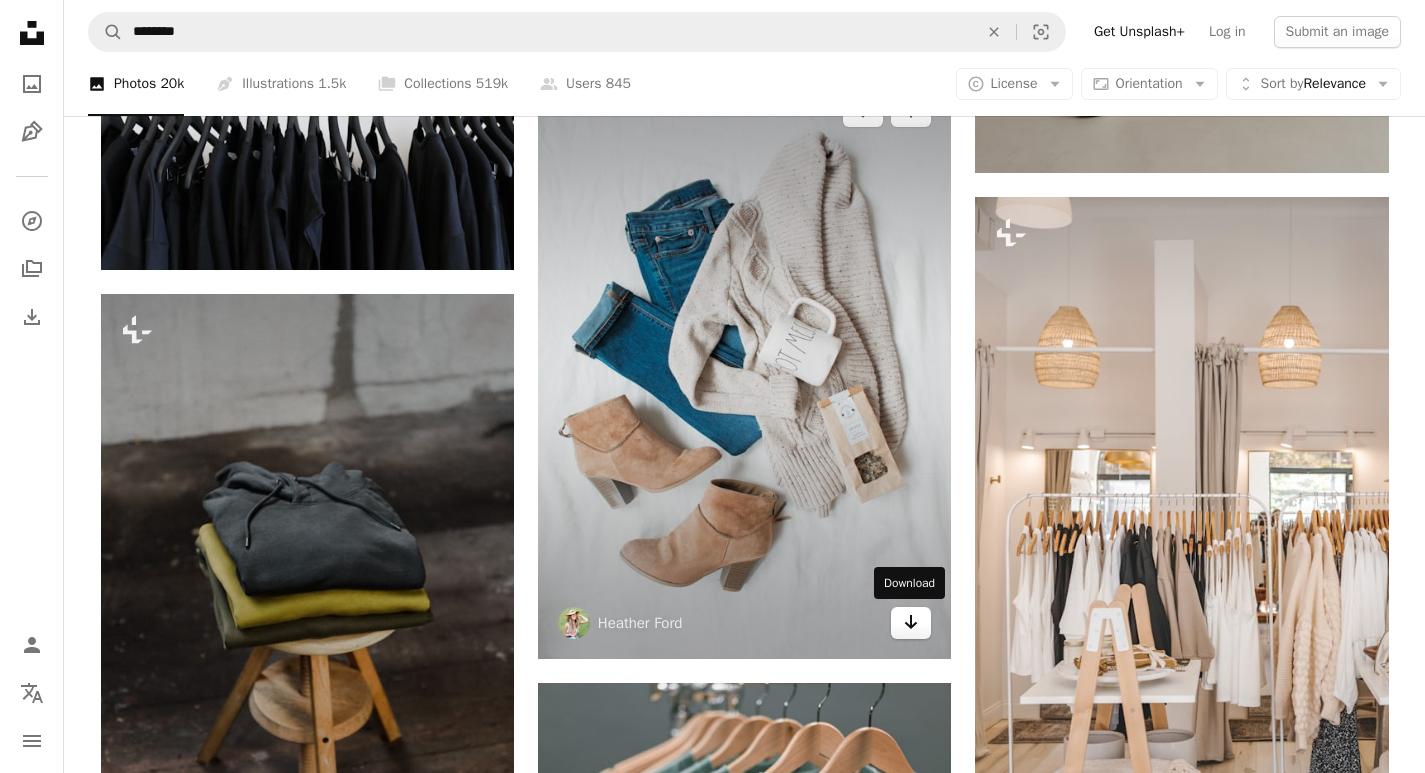 click on "Arrow pointing down" 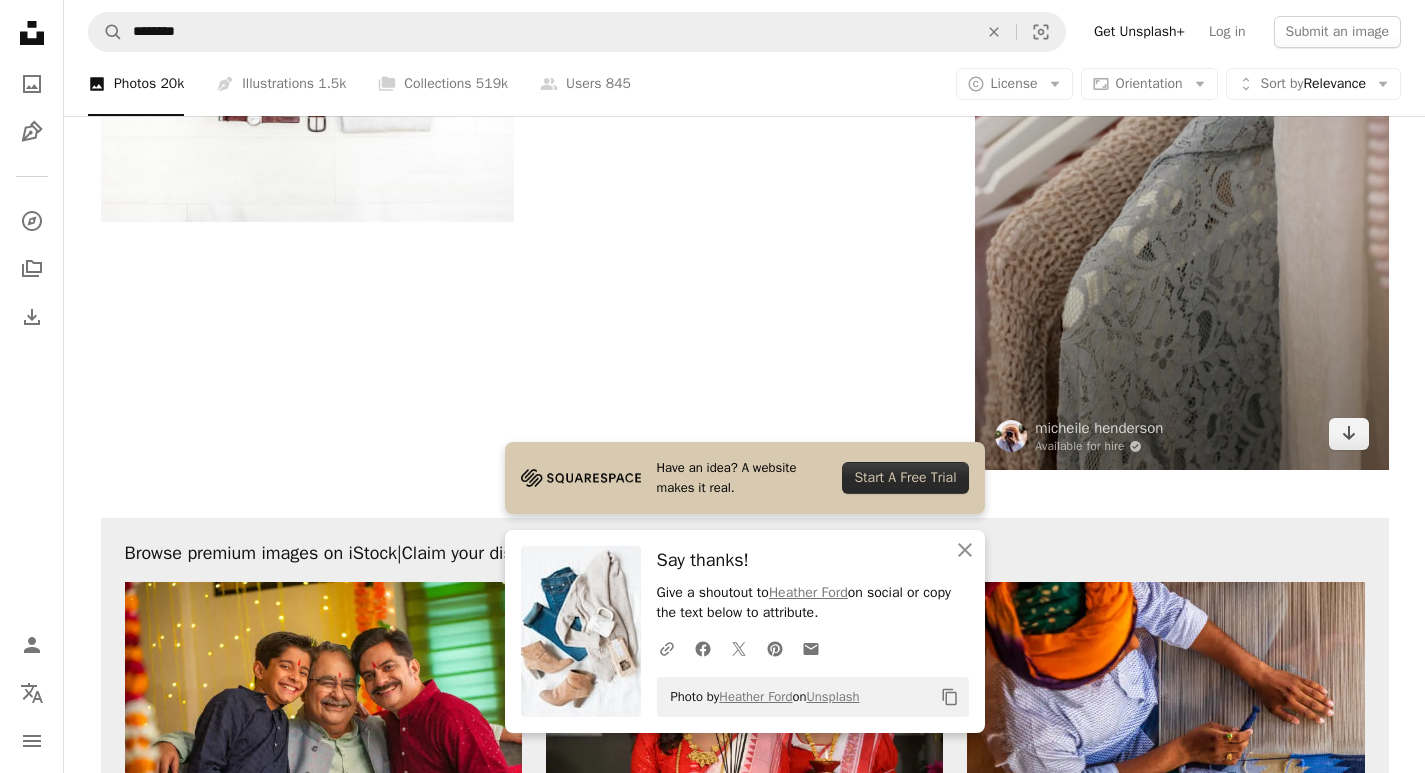 scroll, scrollTop: 3500, scrollLeft: 0, axis: vertical 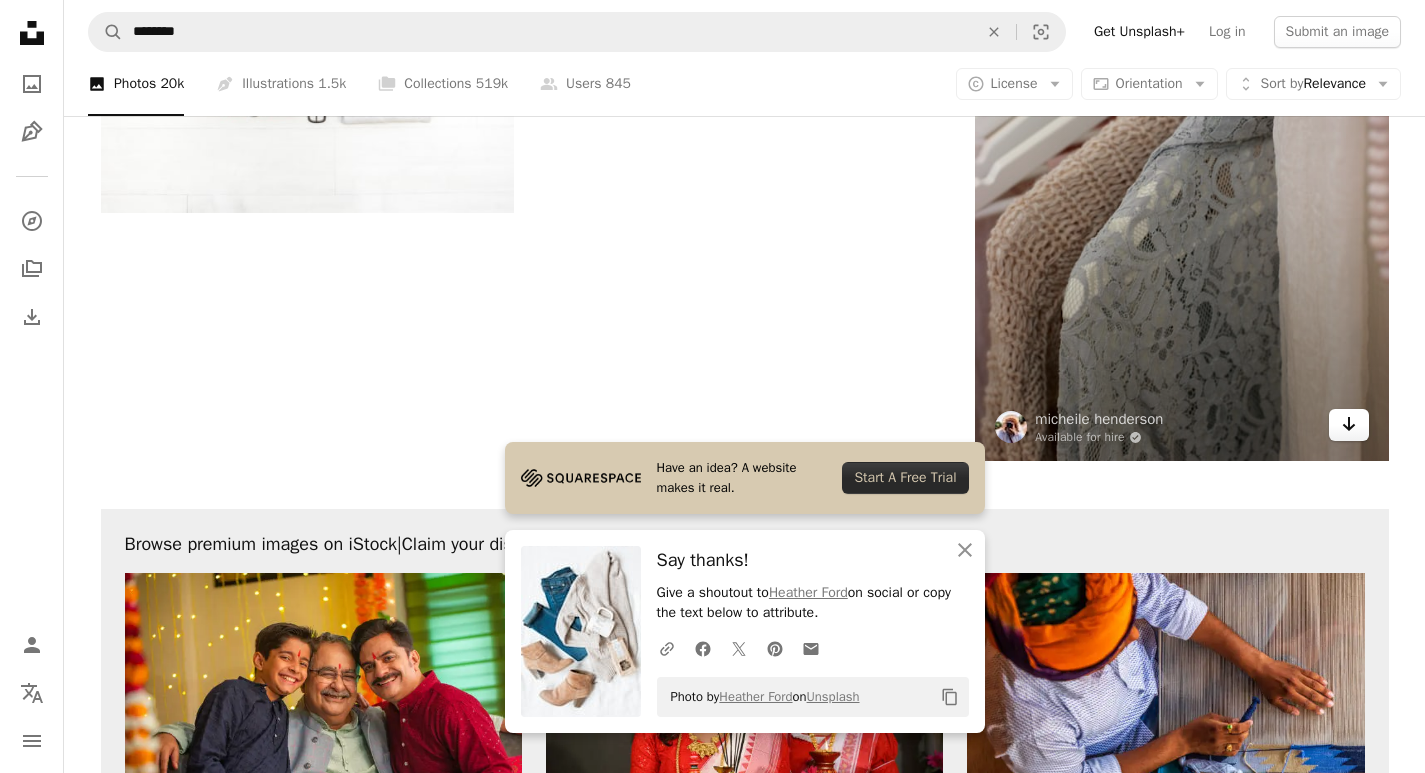 click 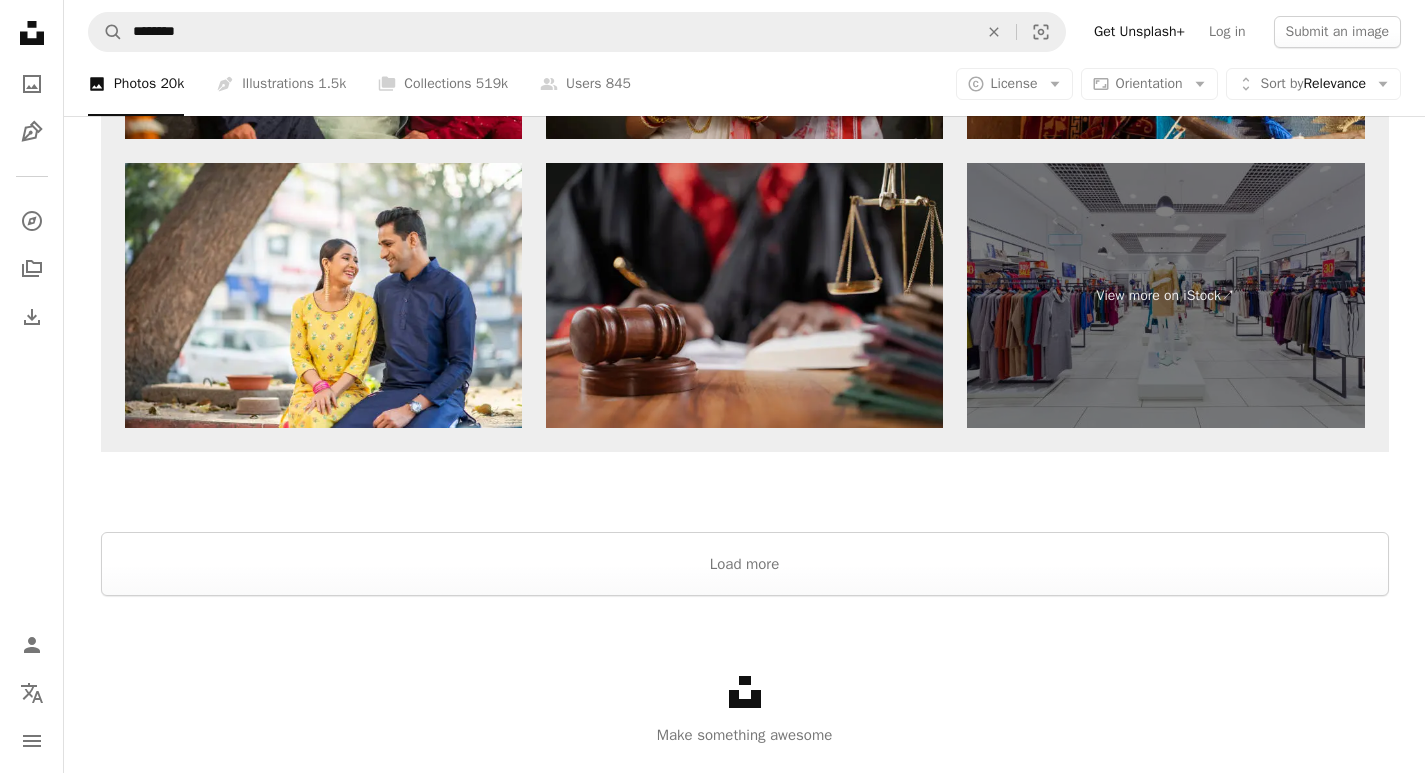 scroll, scrollTop: 4200, scrollLeft: 0, axis: vertical 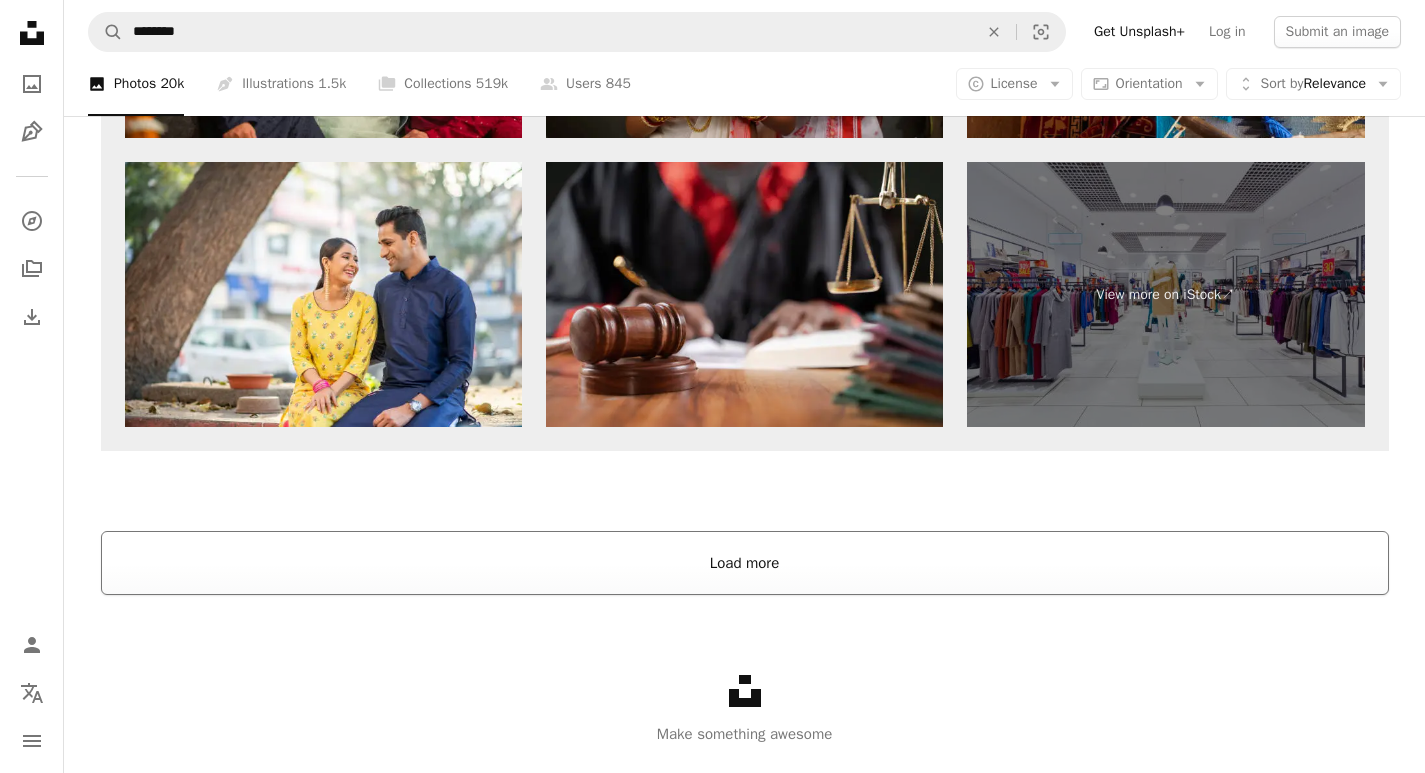 click on "Load more" at bounding box center [745, 563] 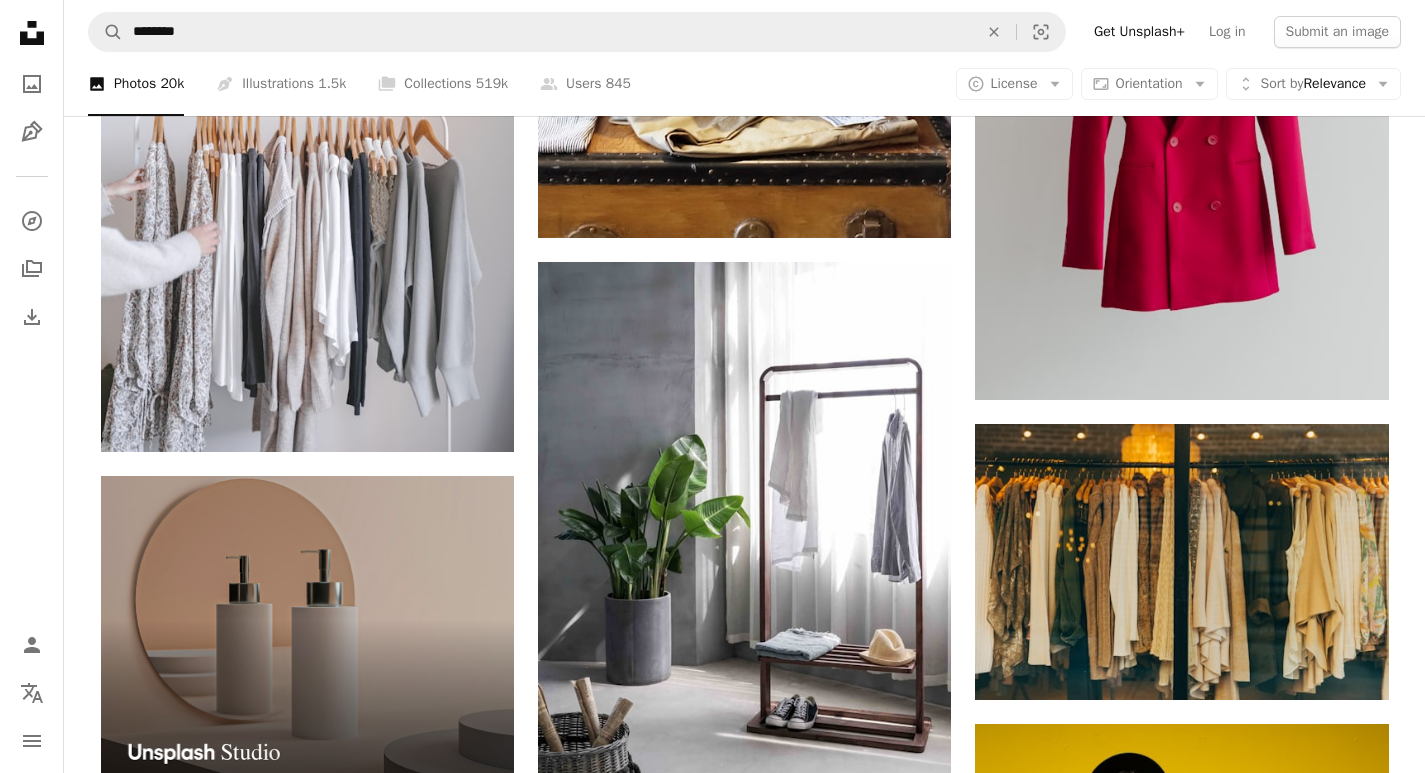 scroll, scrollTop: 4200, scrollLeft: 0, axis: vertical 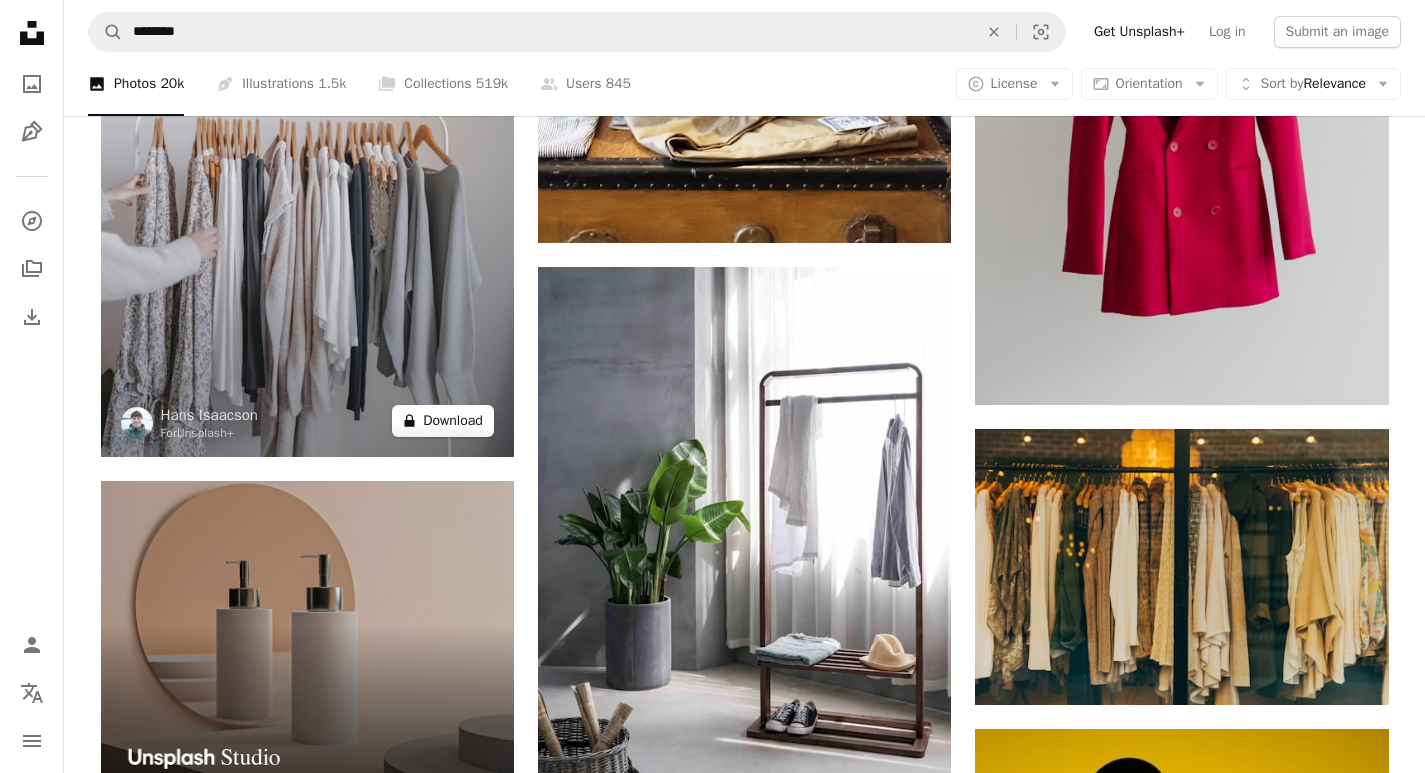 click on "A lock   Download" at bounding box center [443, 421] 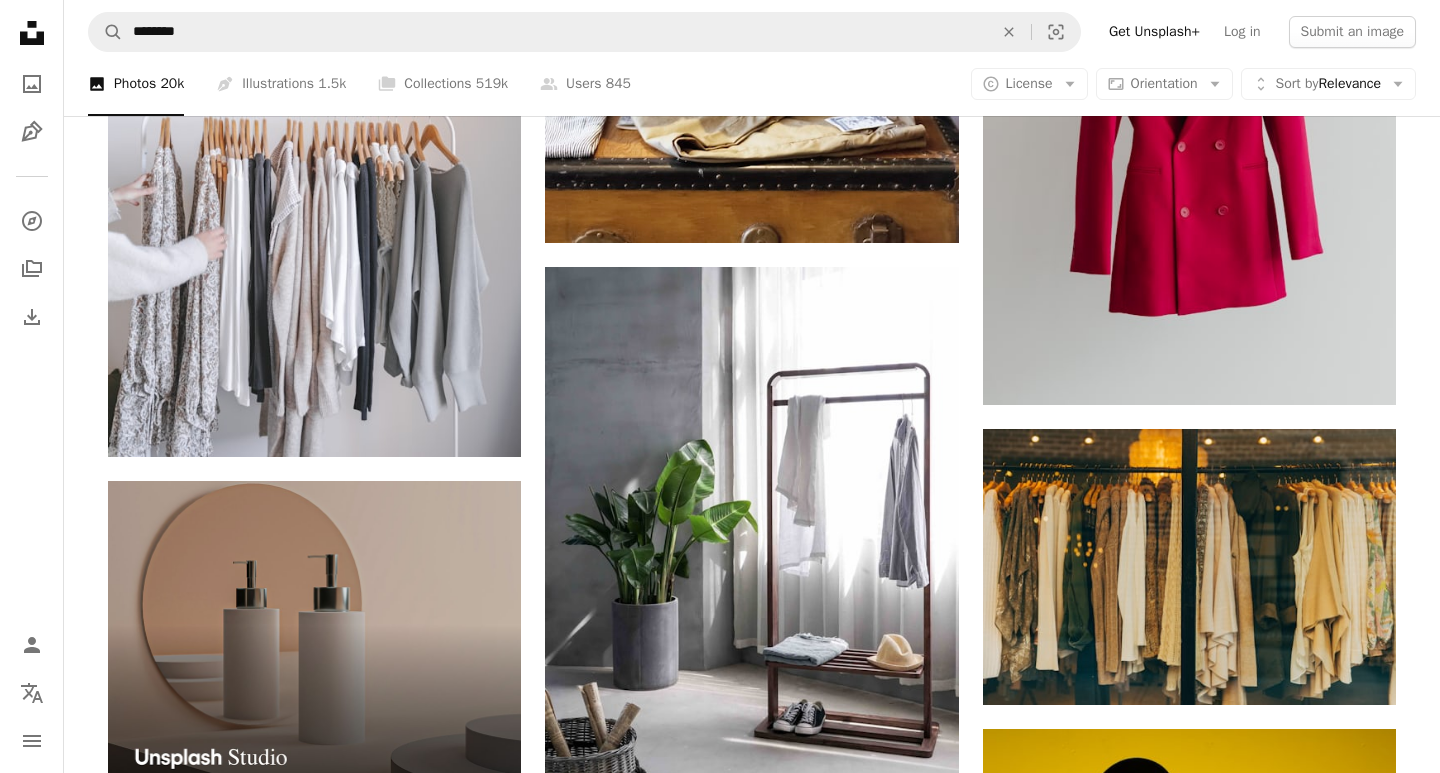 click on "An X shape Premium, ready to use images. Get unlimited access. A plus sign Members-only content added monthly A plus sign Unlimited royalty-free downloads A plus sign Illustrations  New A plus sign Enhanced legal protections yearly 66%  off monthly $12   $4 USD per month * Get  Unsplash+ * When paid annually, billed upfront  $48 Taxes where applicable. Renews automatically. Cancel anytime." at bounding box center [720, 3669] 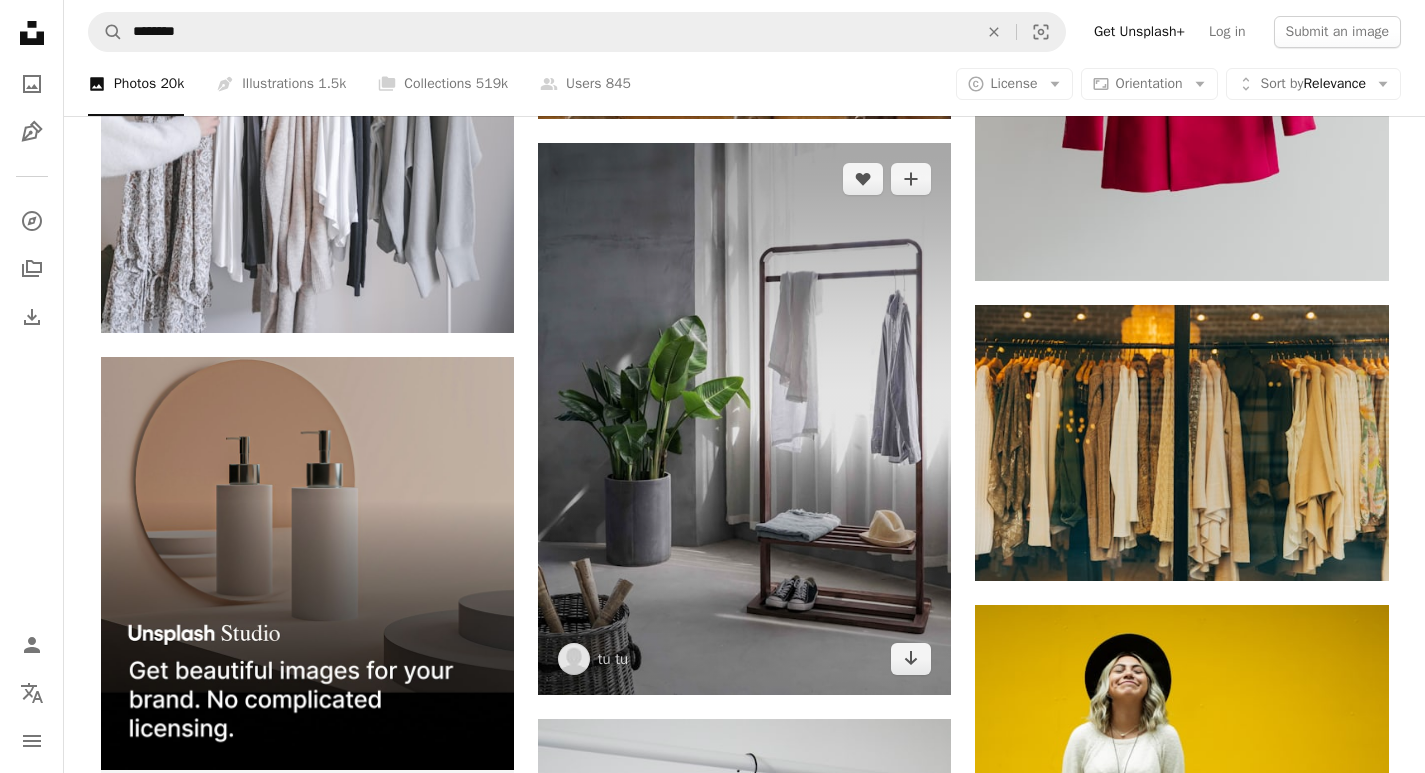 scroll, scrollTop: 4500, scrollLeft: 0, axis: vertical 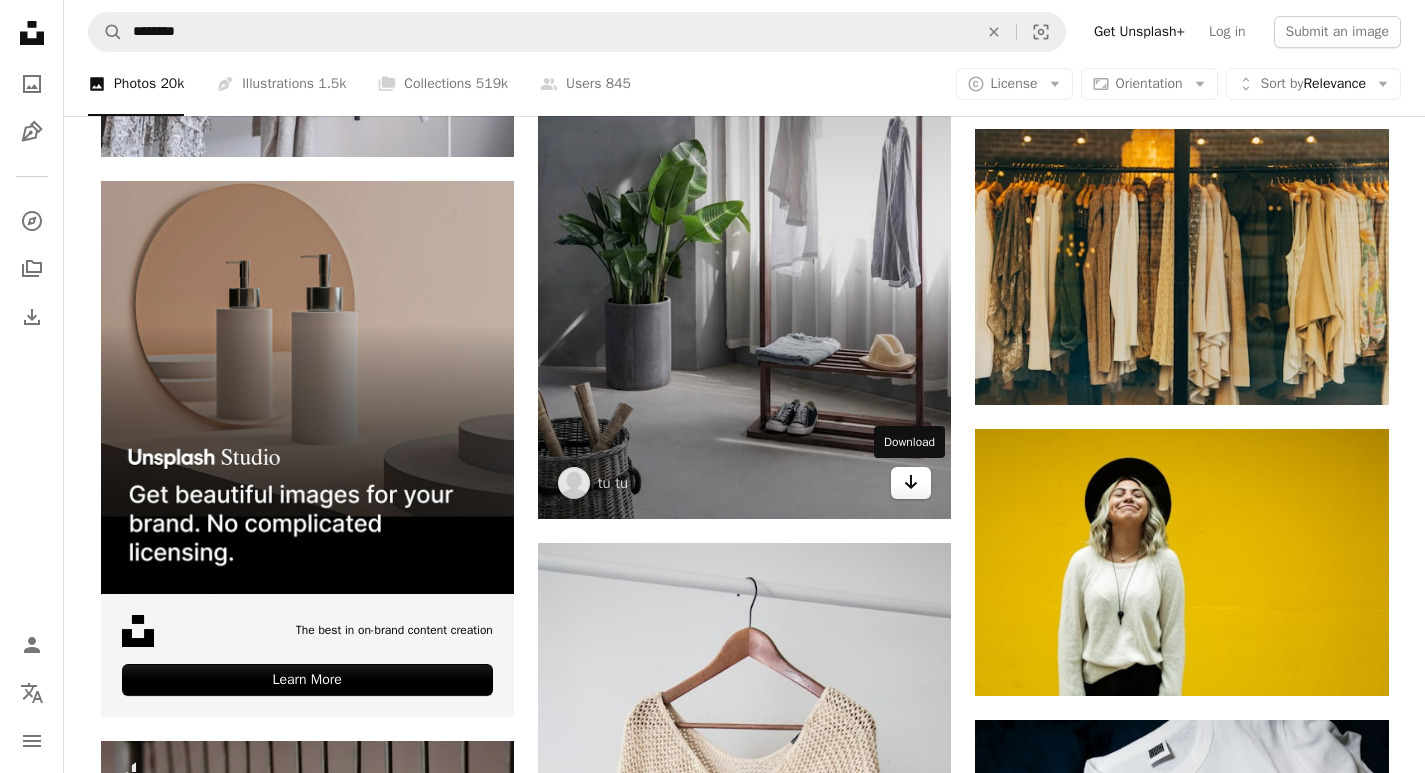 click on "Arrow pointing down" 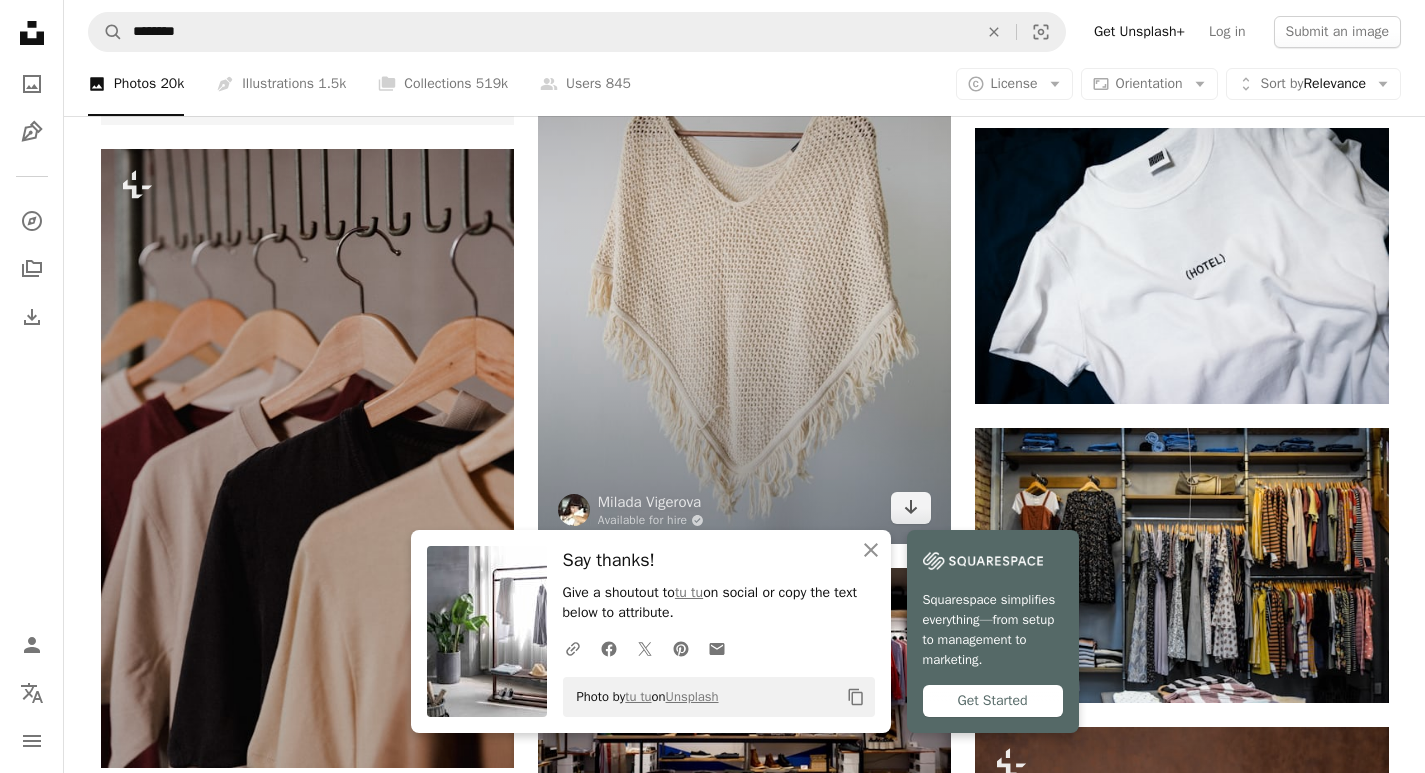 scroll, scrollTop: 5200, scrollLeft: 0, axis: vertical 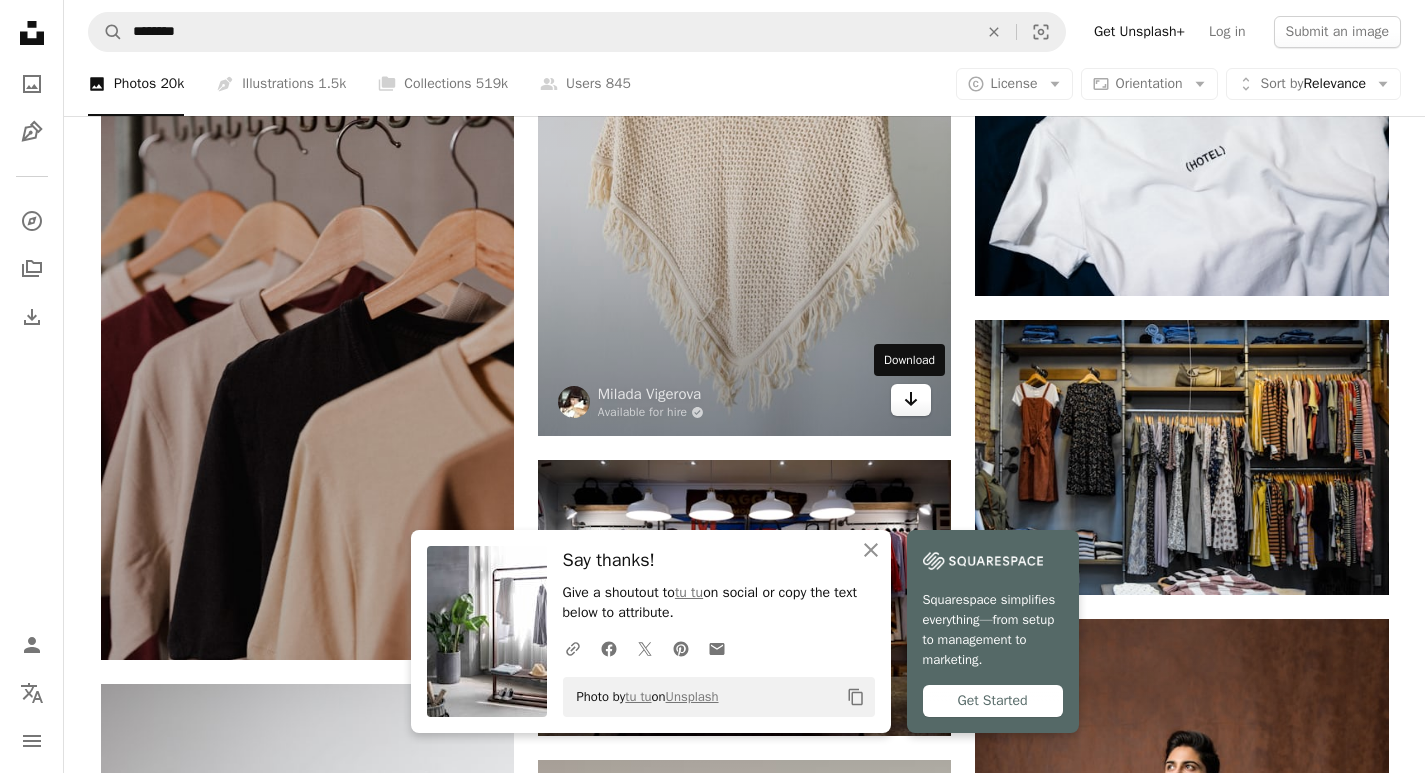 click on "Arrow pointing down" at bounding box center (911, 400) 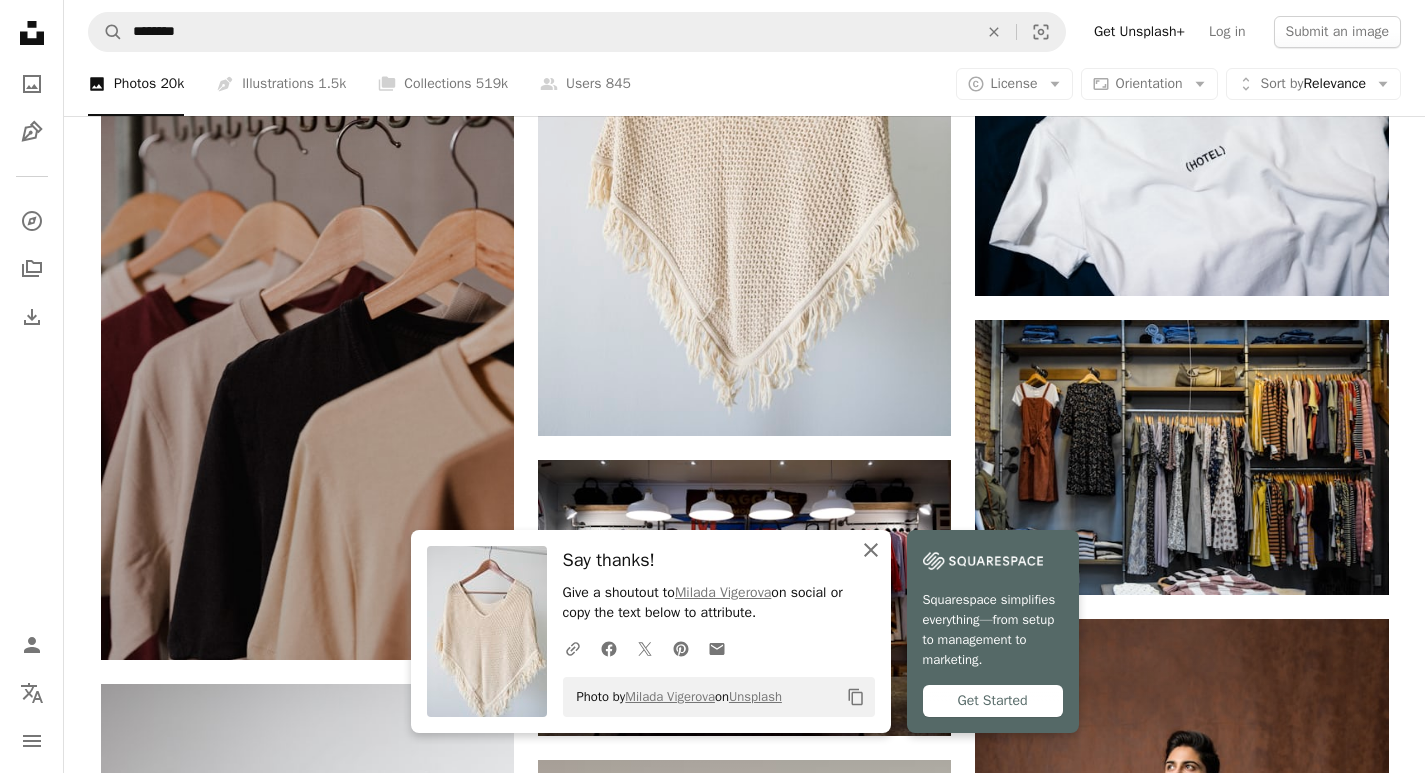 click on "An X shape" 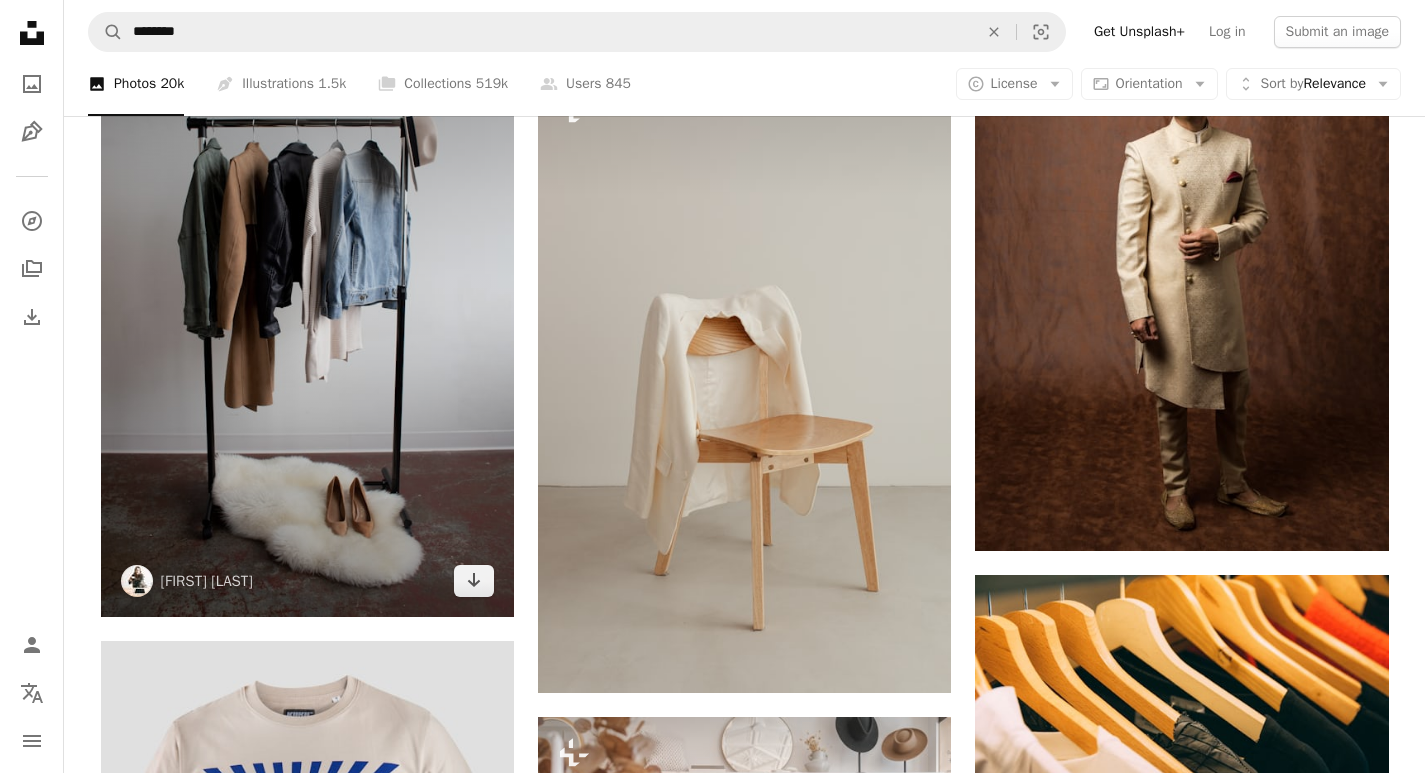 scroll, scrollTop: 5900, scrollLeft: 0, axis: vertical 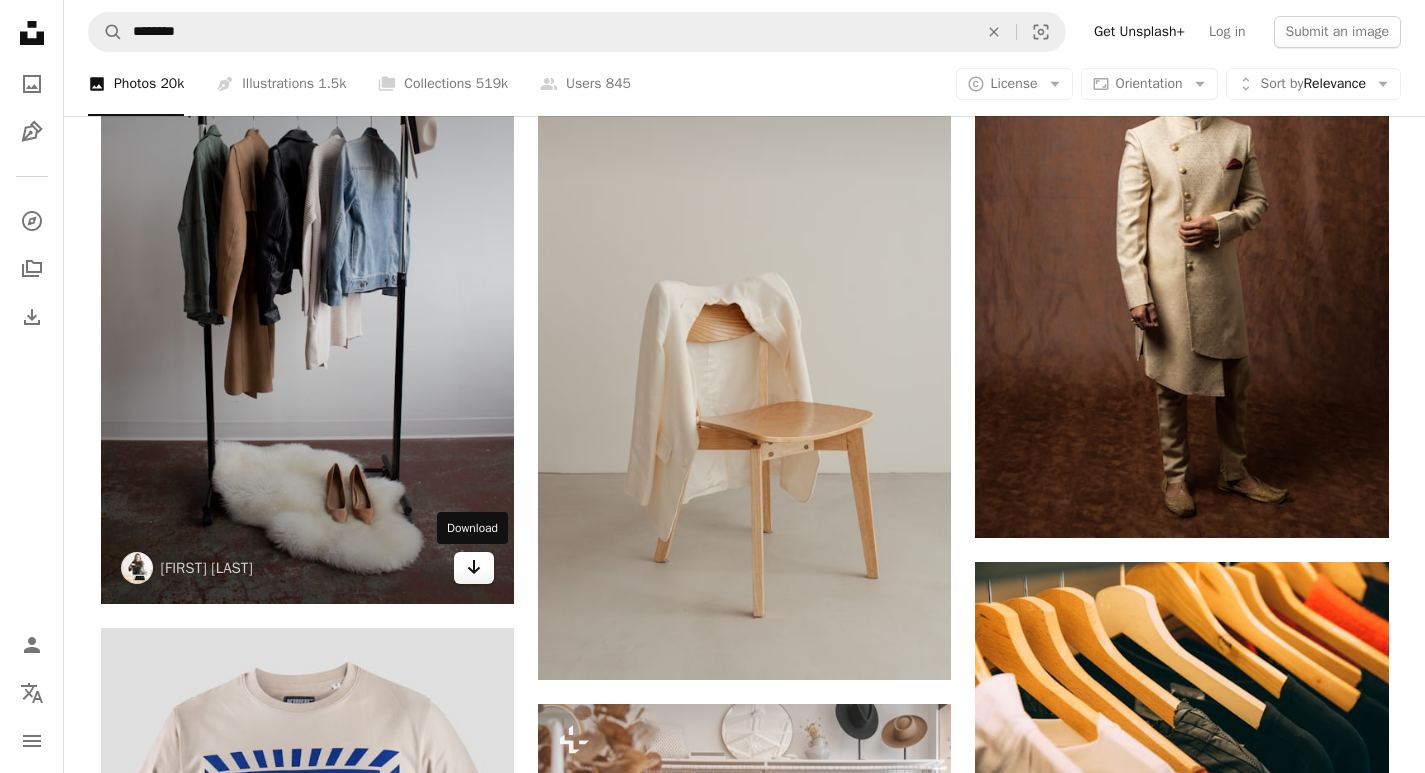 click on "Arrow pointing down" at bounding box center (474, 568) 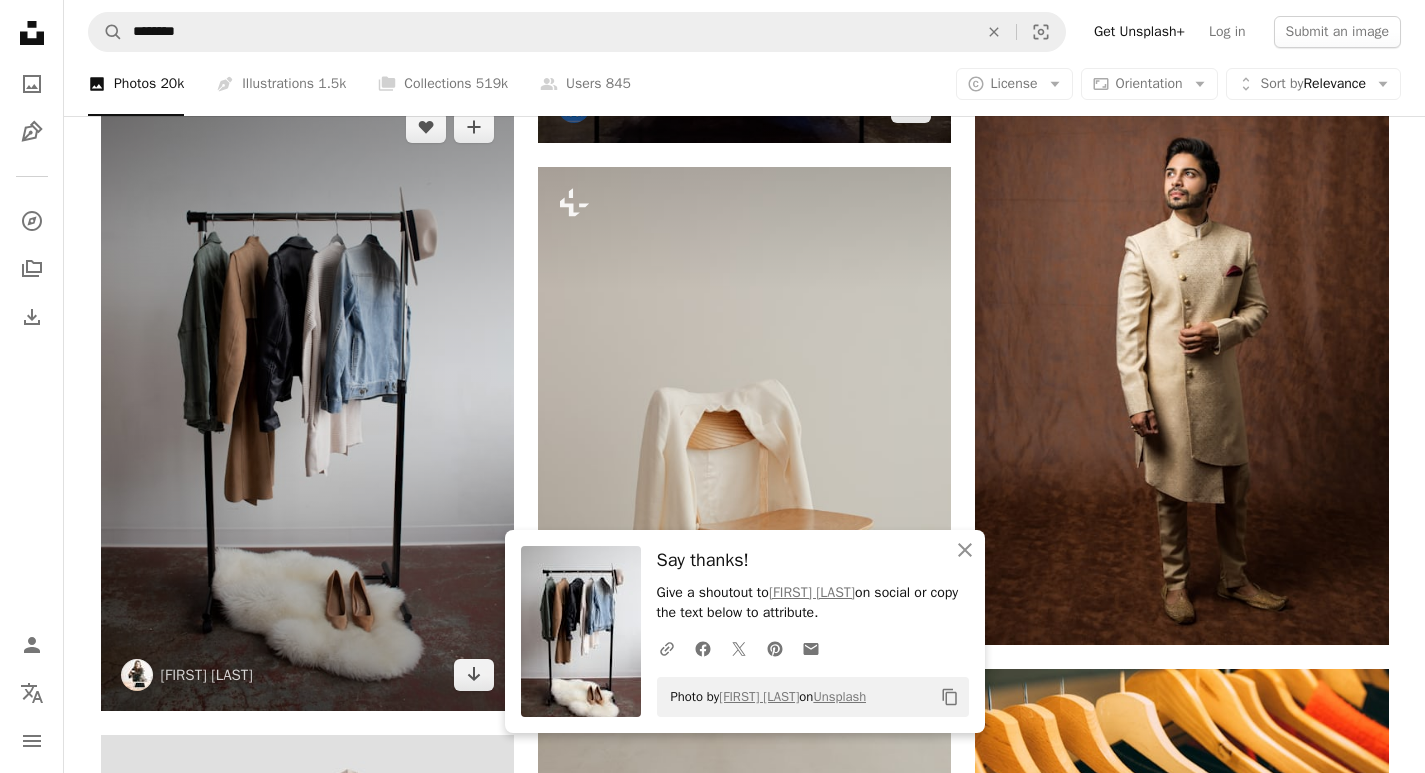 scroll, scrollTop: 5800, scrollLeft: 0, axis: vertical 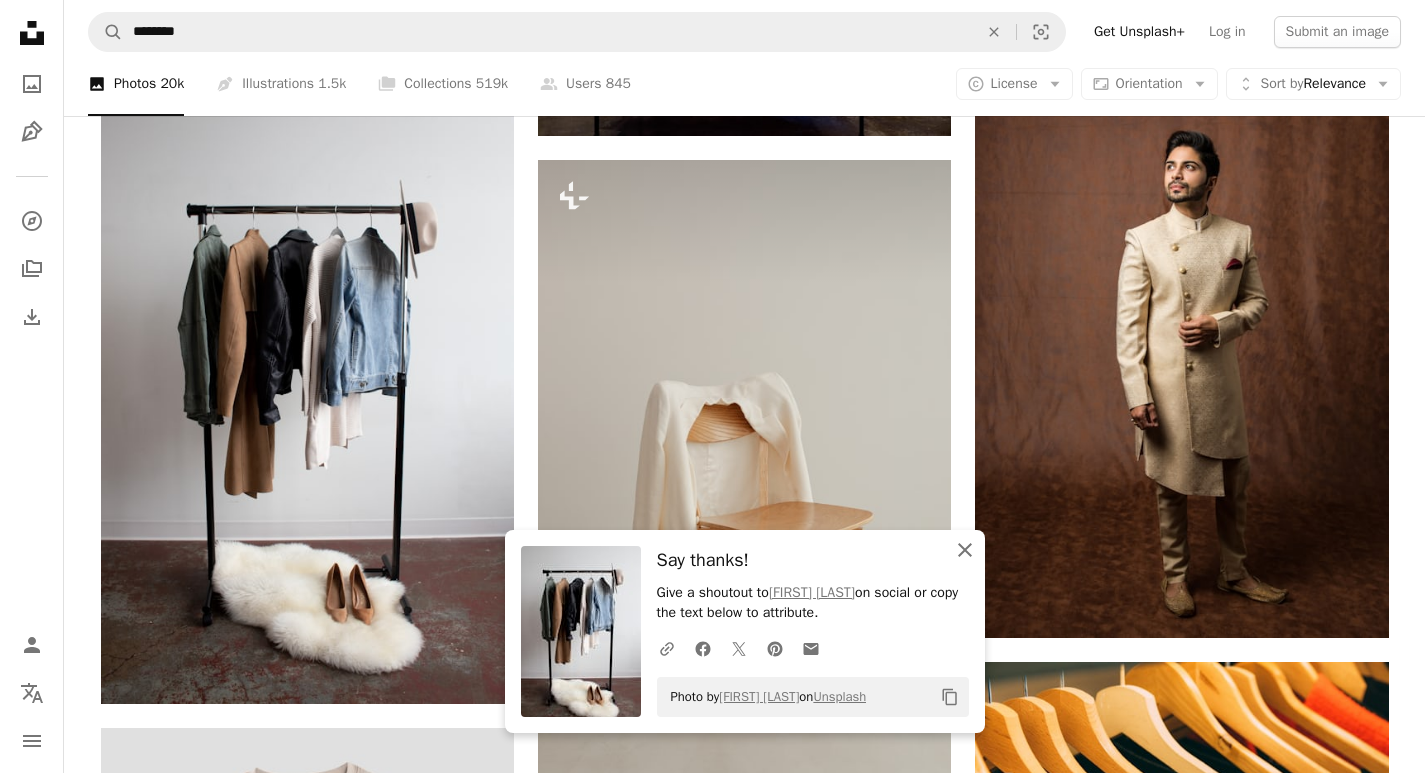 click on "An X shape" 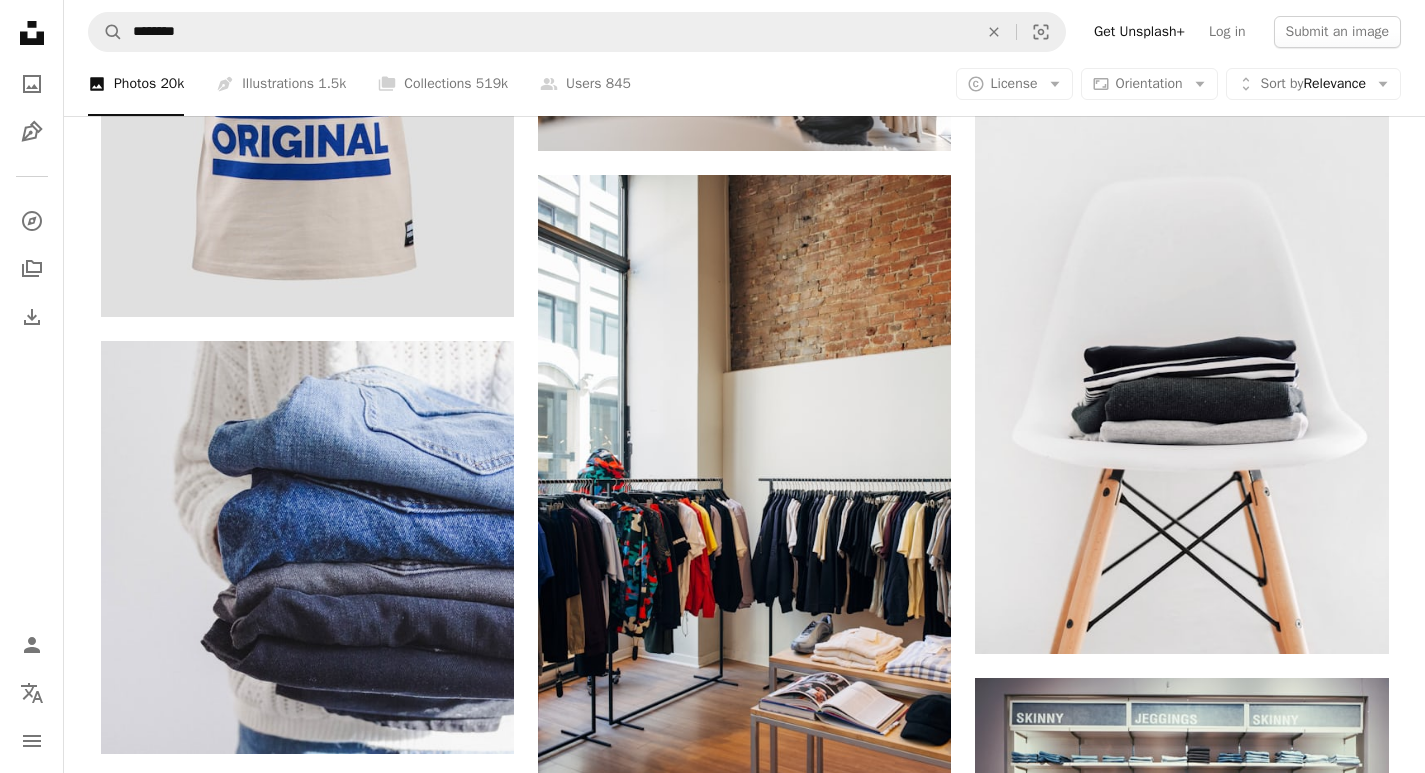 scroll, scrollTop: 6800, scrollLeft: 0, axis: vertical 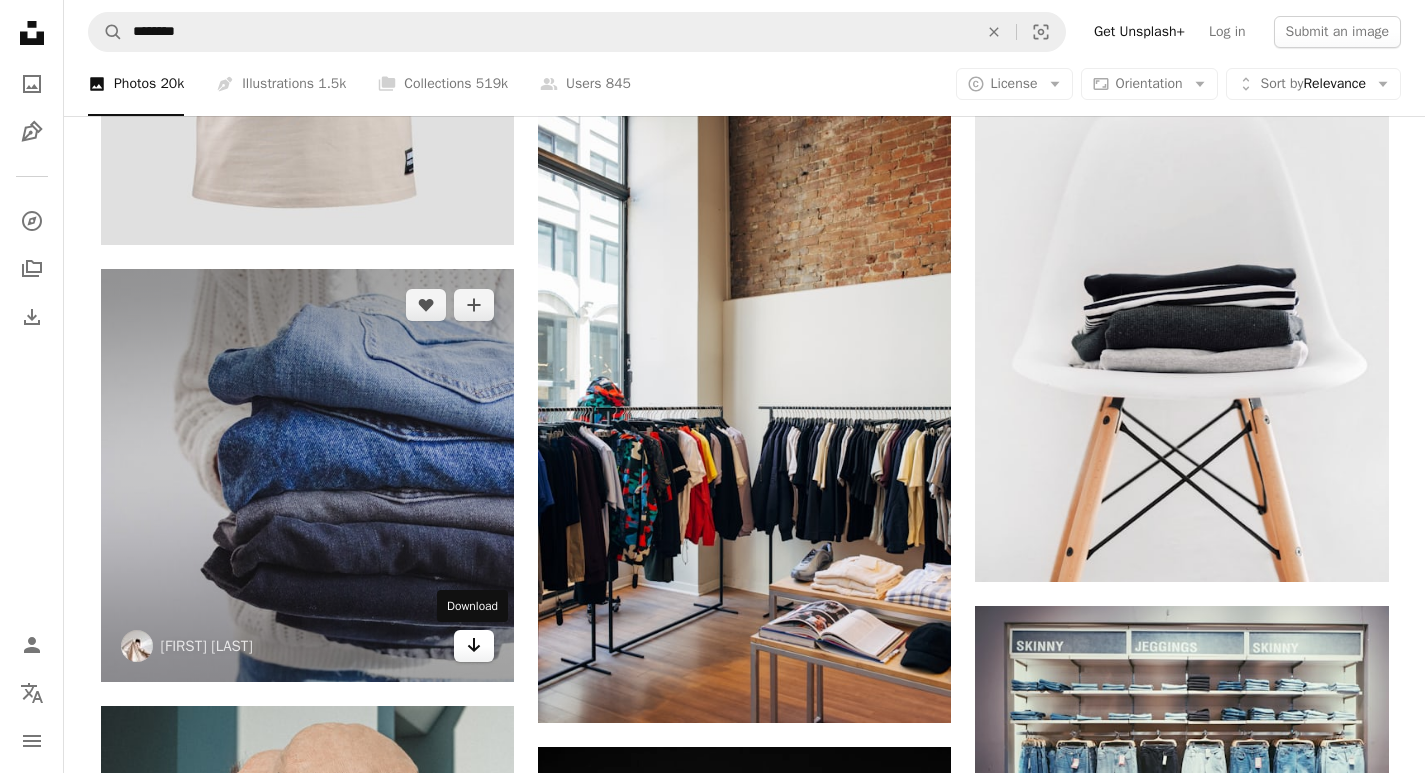 click on "Arrow pointing down" at bounding box center [474, 646] 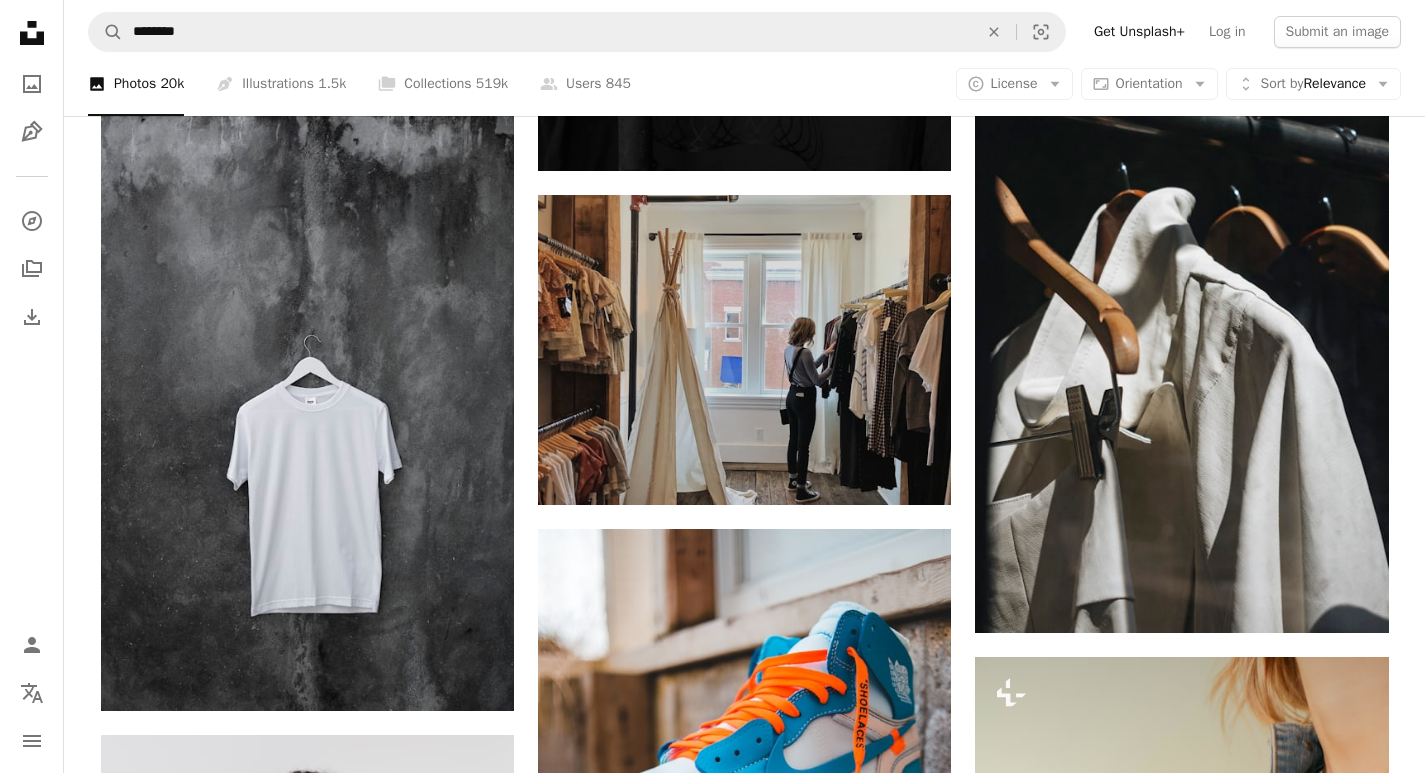 scroll, scrollTop: 8000, scrollLeft: 0, axis: vertical 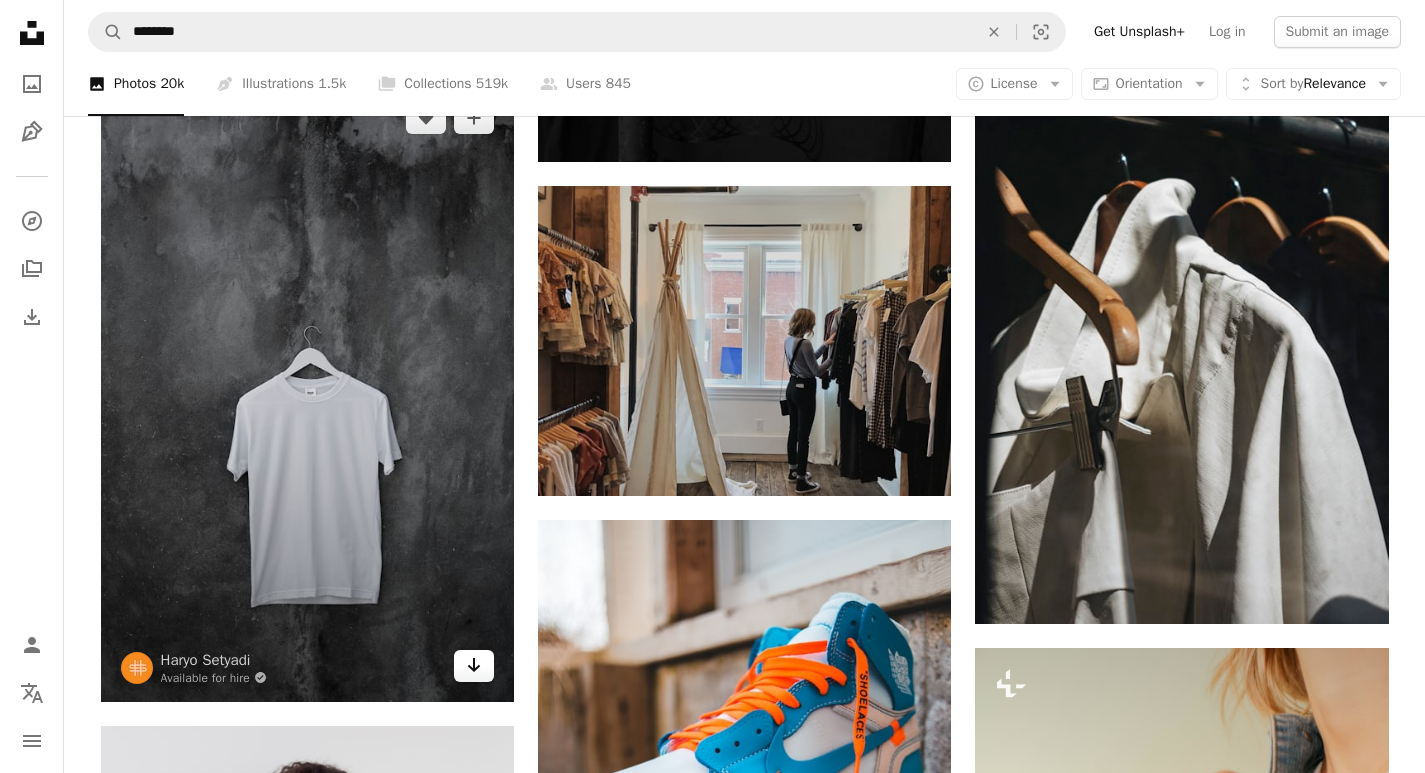click on "Arrow pointing down" 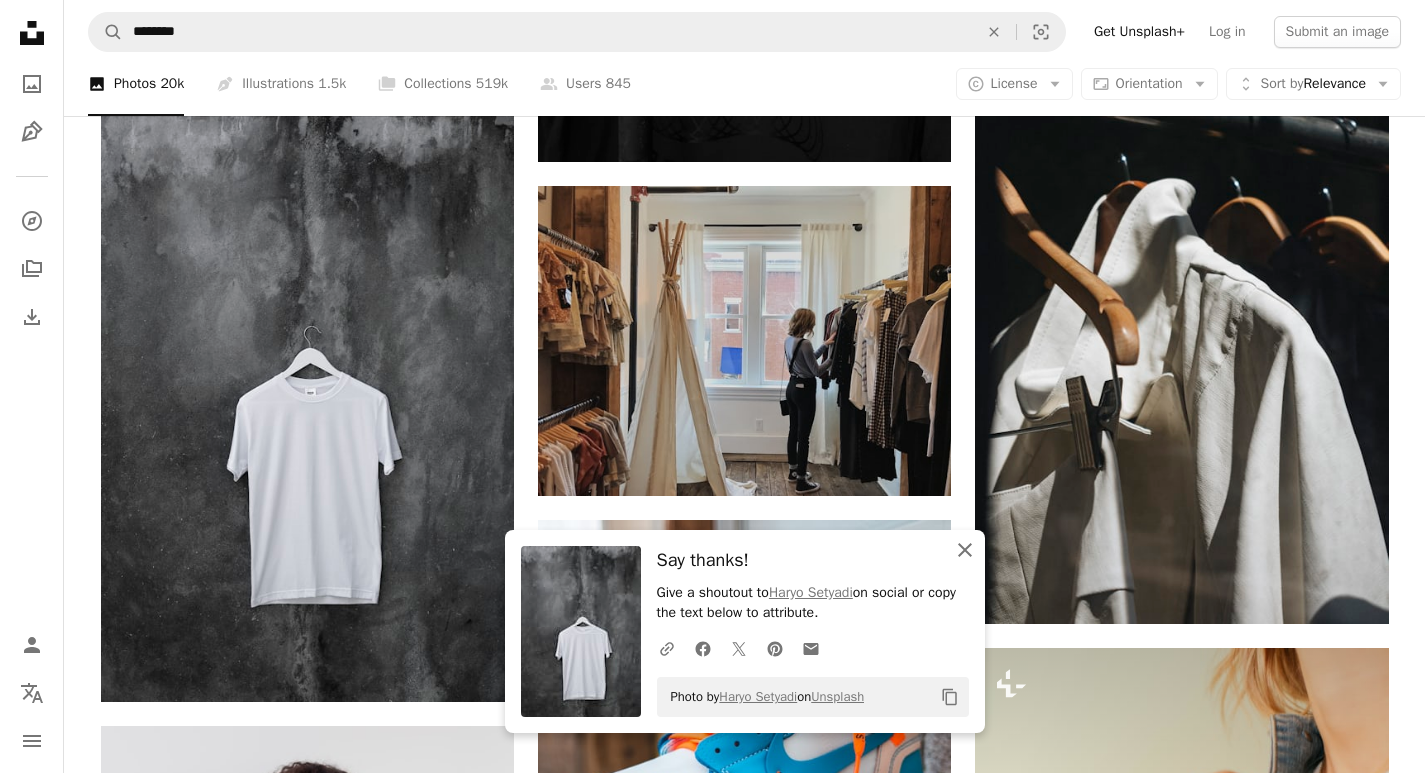click on "An X shape" 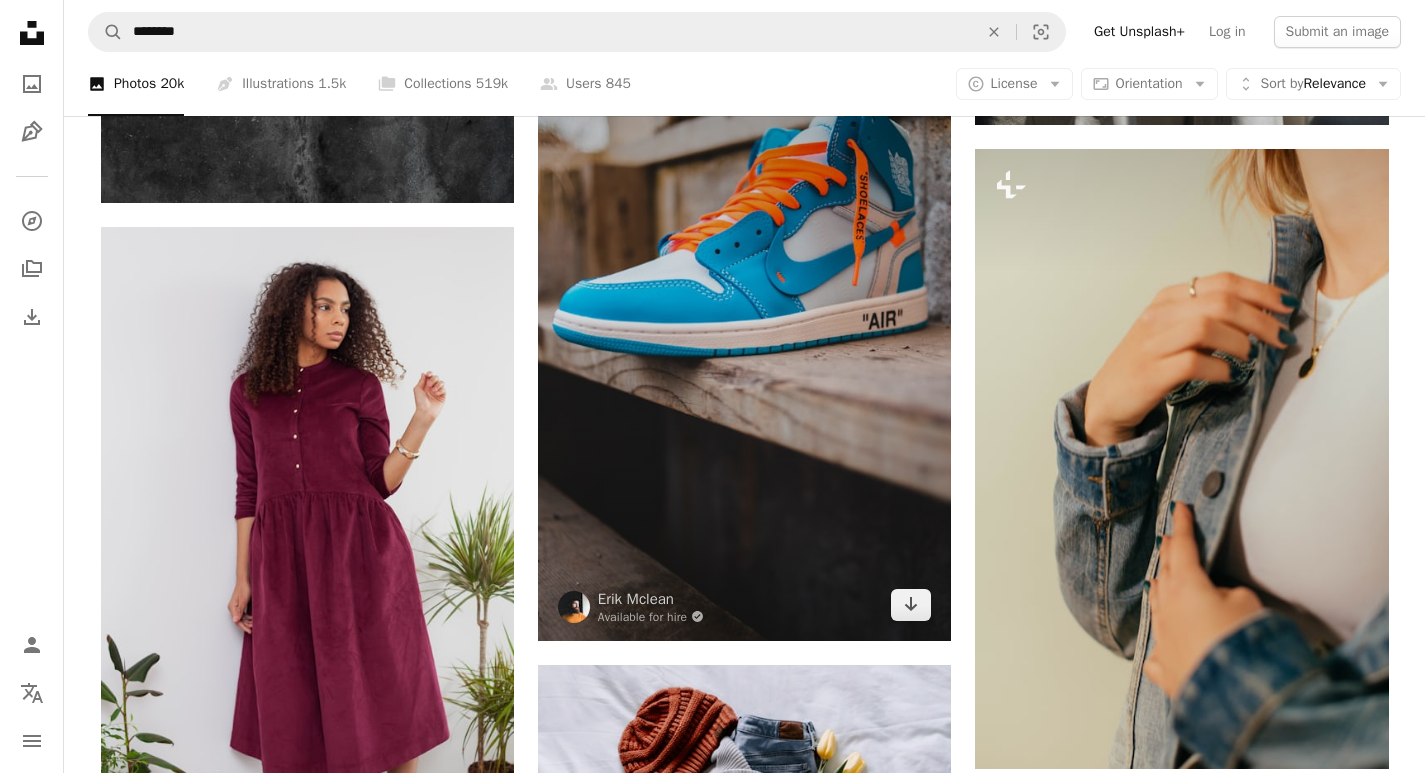 scroll, scrollTop: 8500, scrollLeft: 0, axis: vertical 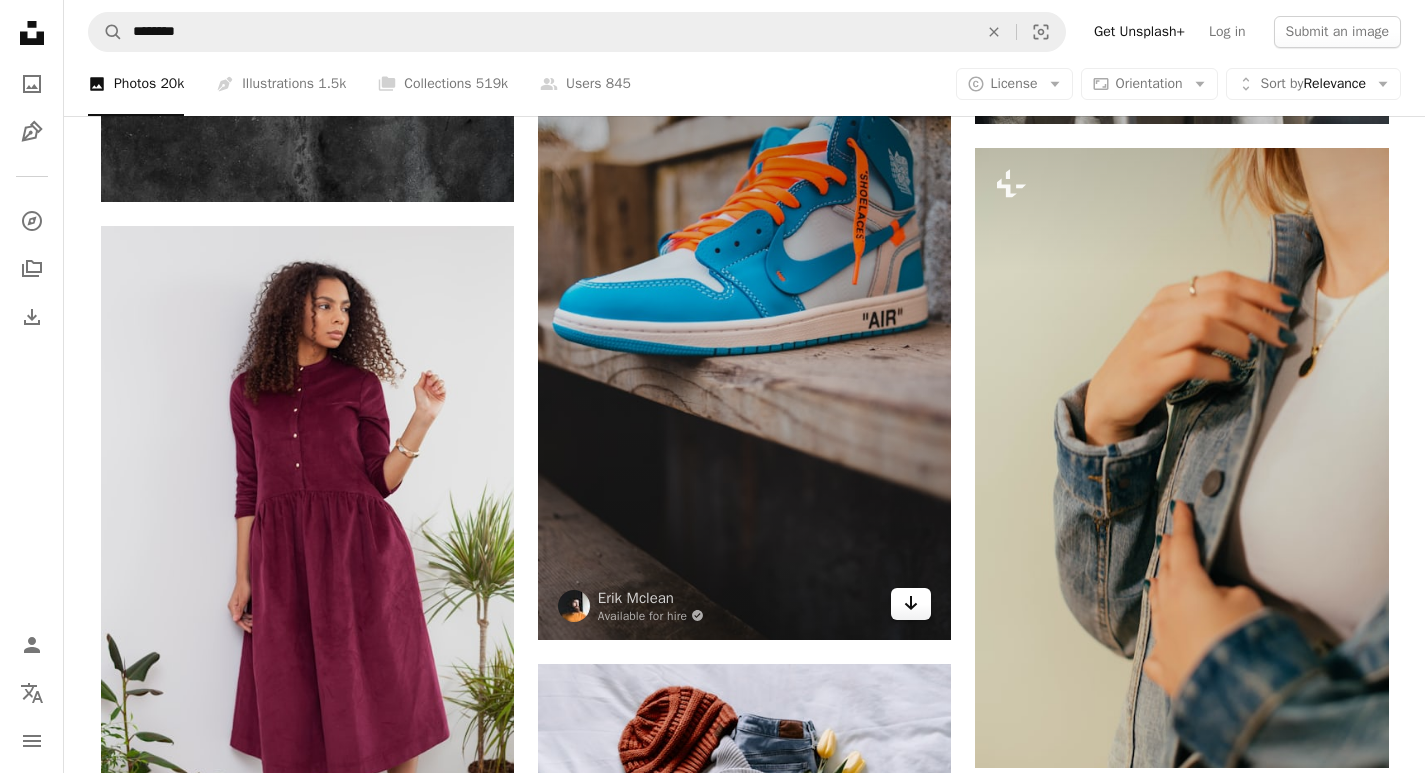 click on "Arrow pointing down" 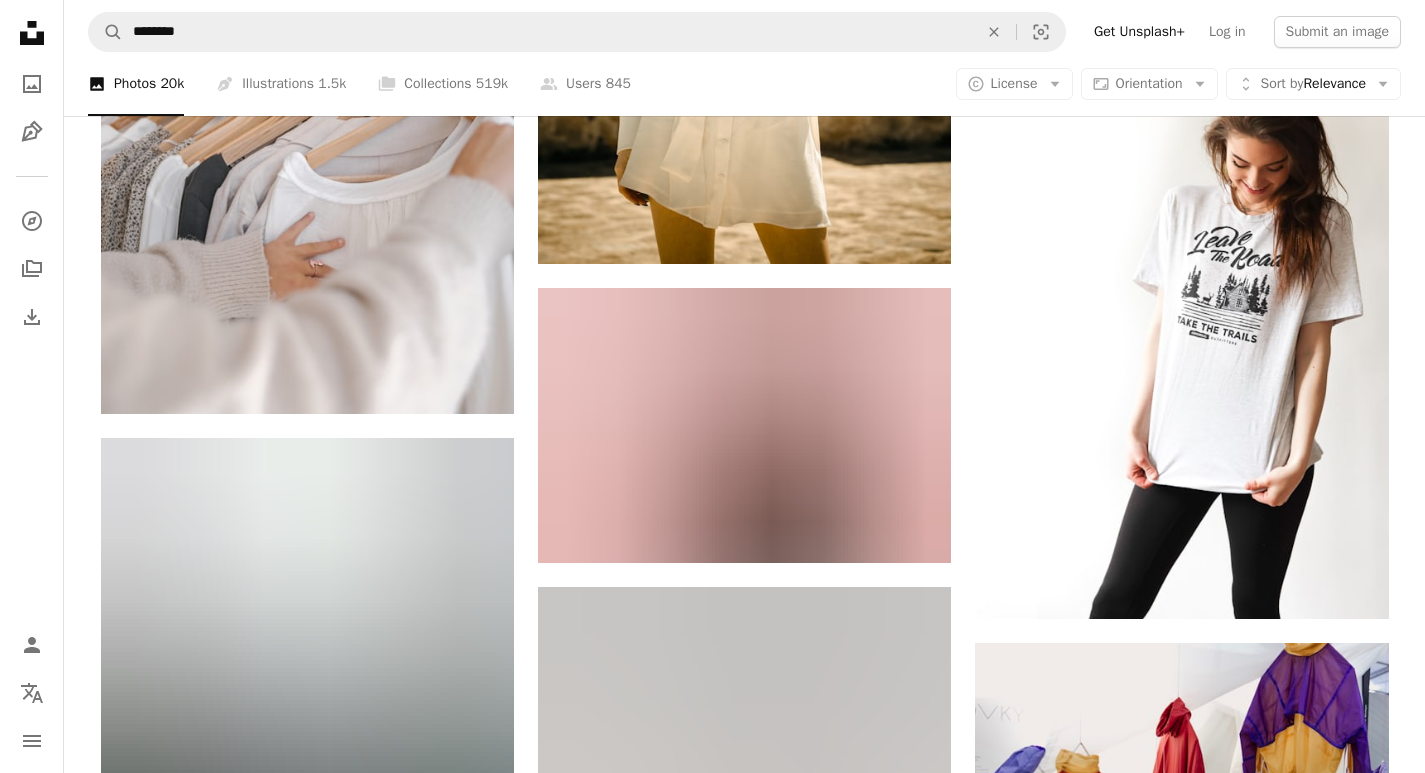 scroll, scrollTop: 10200, scrollLeft: 0, axis: vertical 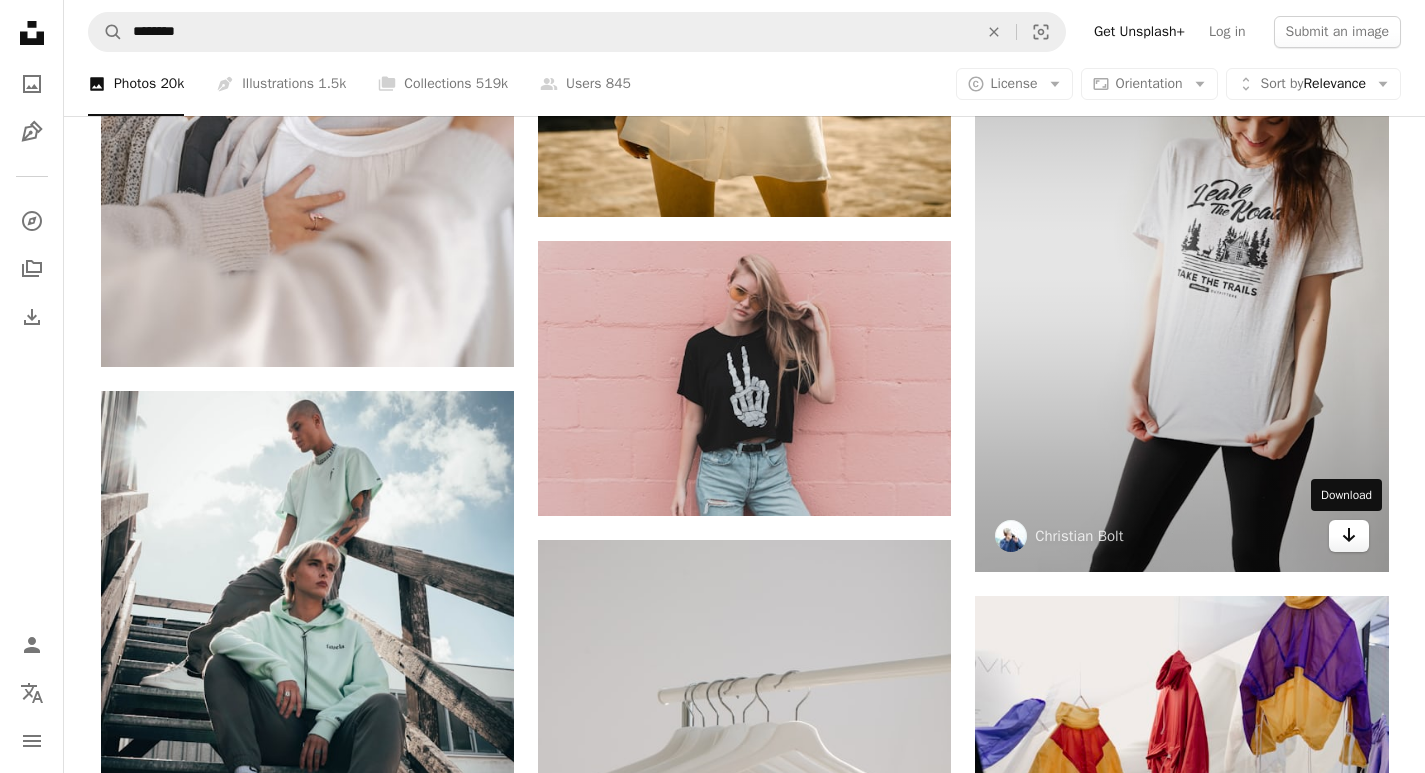 click on "Arrow pointing down" 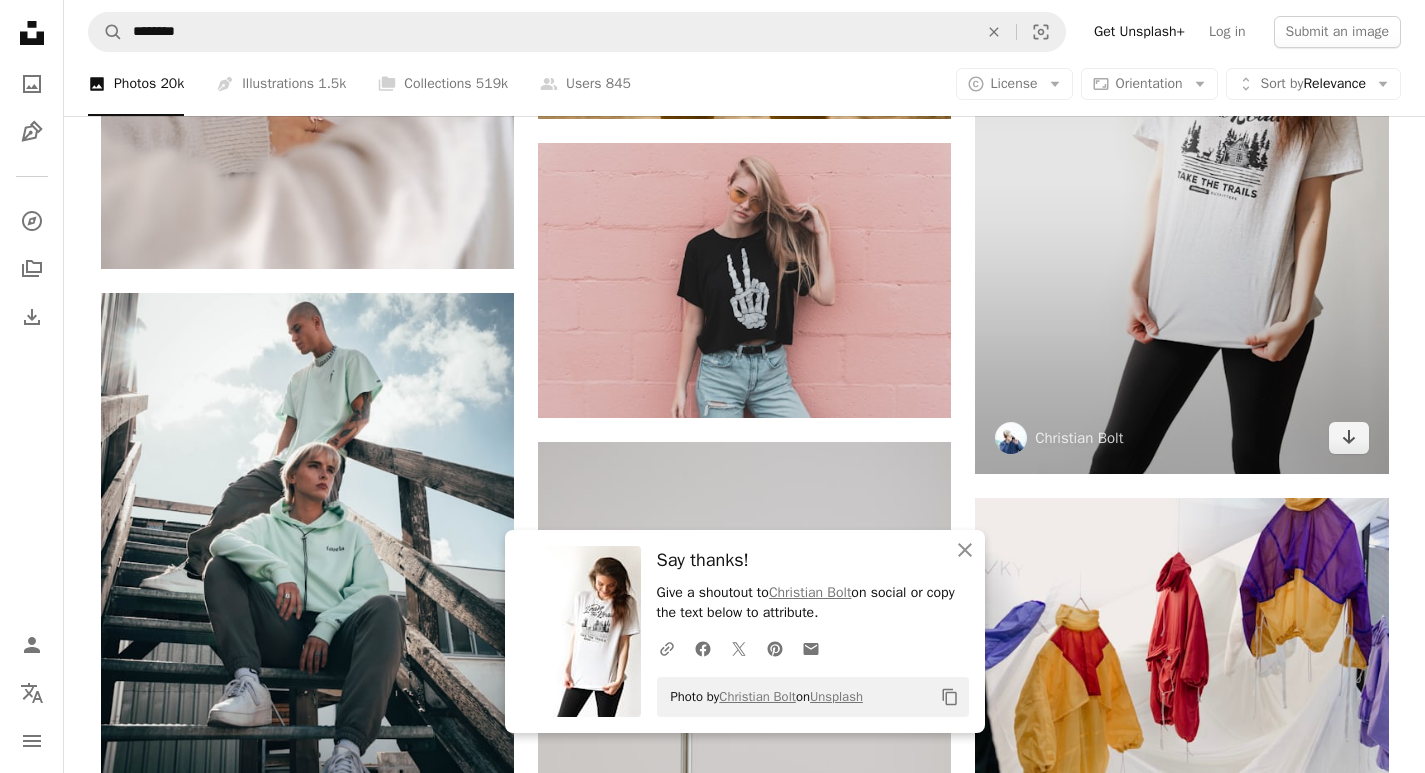 scroll, scrollTop: 10500, scrollLeft: 0, axis: vertical 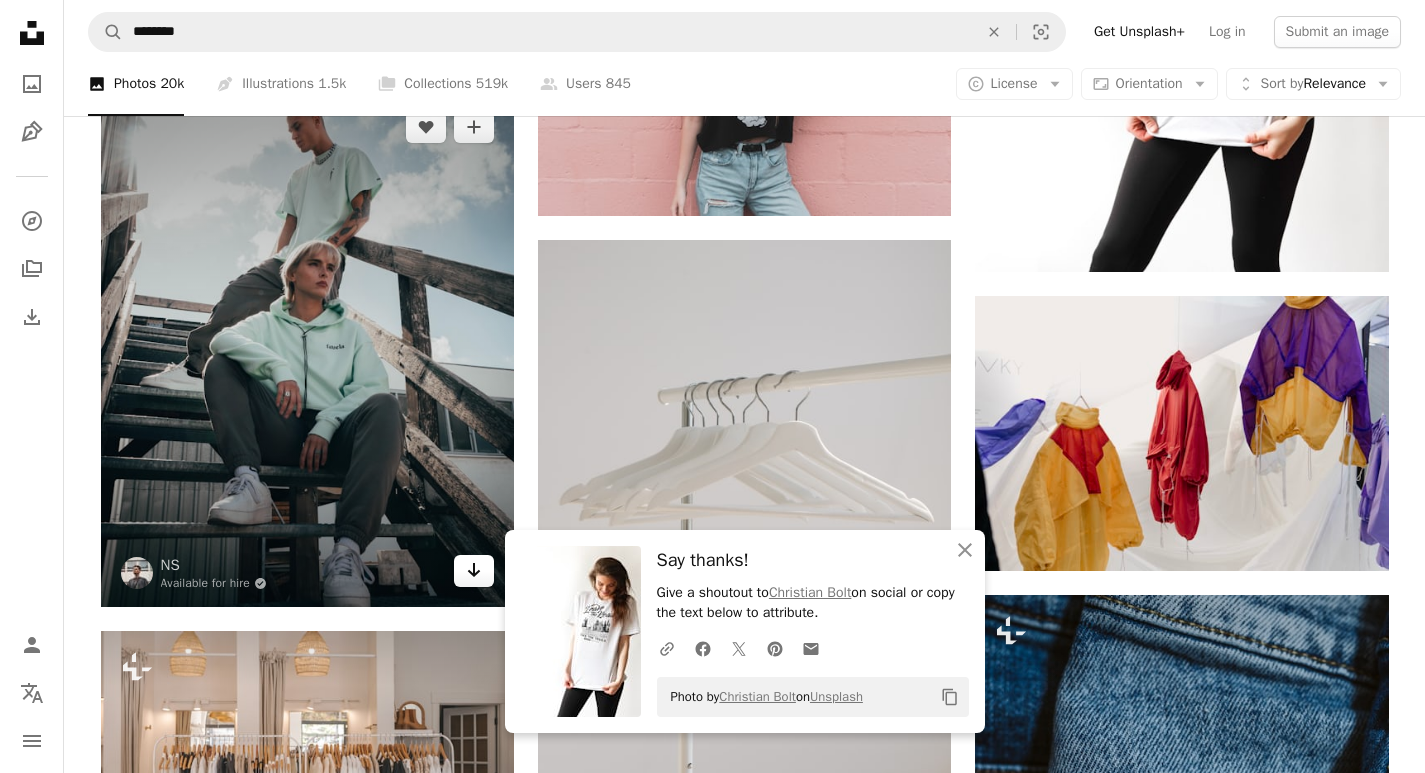 click on "Arrow pointing down" at bounding box center (474, 571) 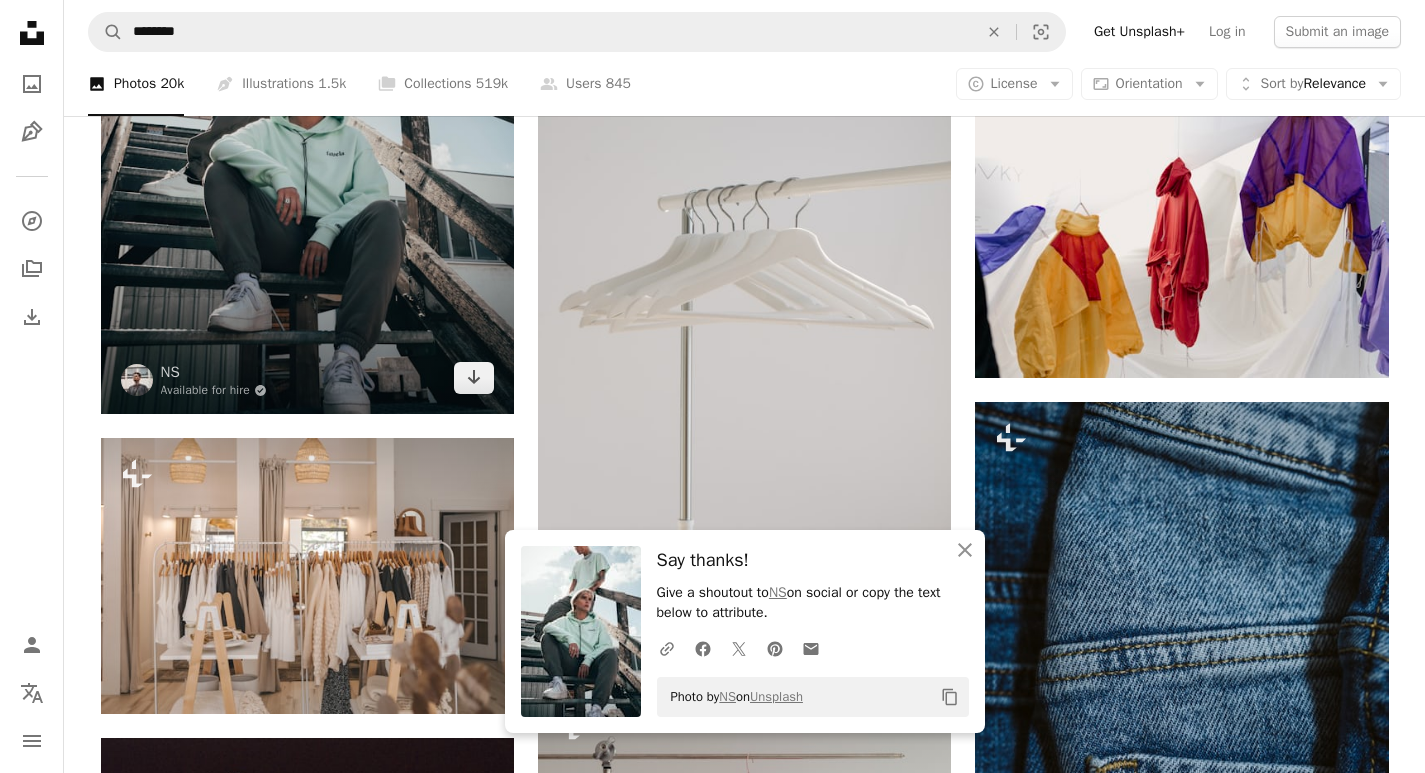 scroll, scrollTop: 10900, scrollLeft: 0, axis: vertical 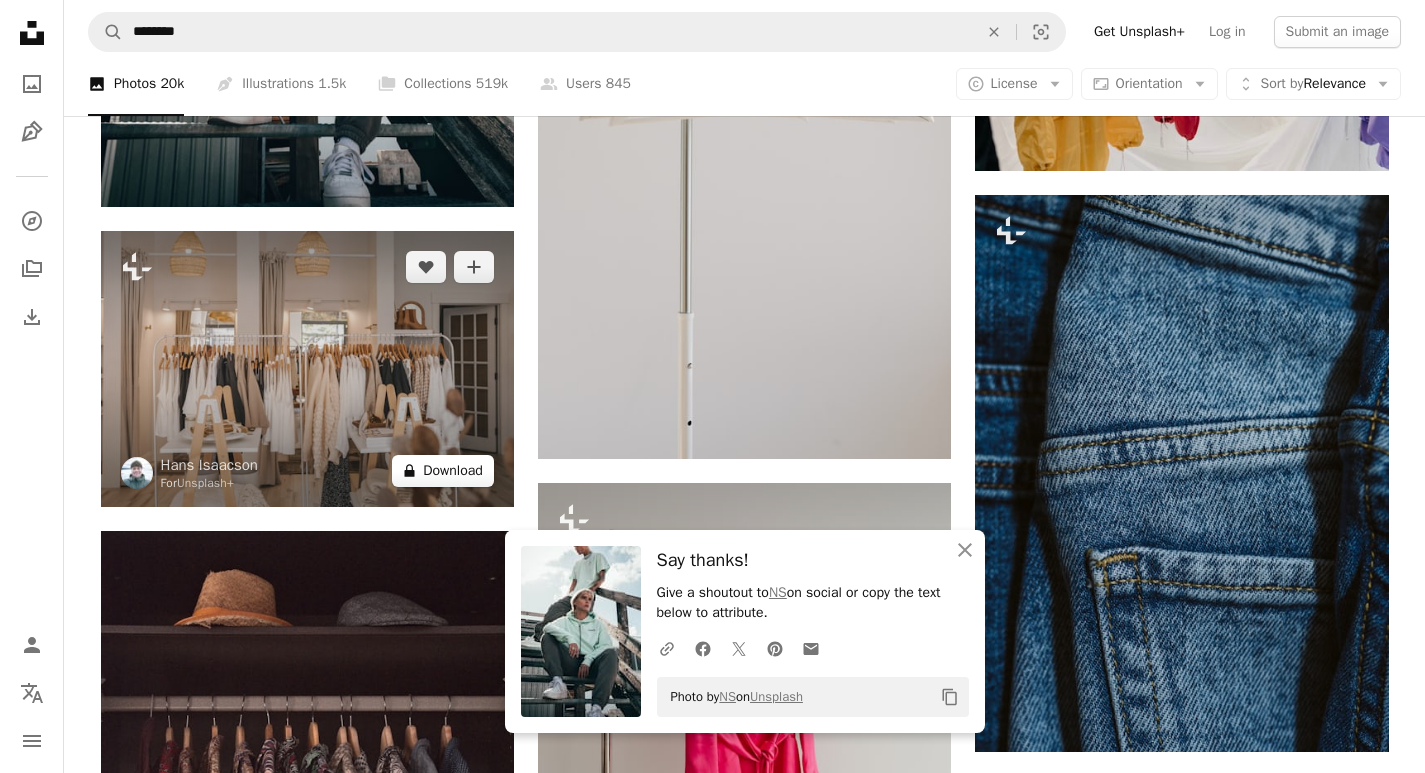 click on "A lock   Download" at bounding box center (443, 471) 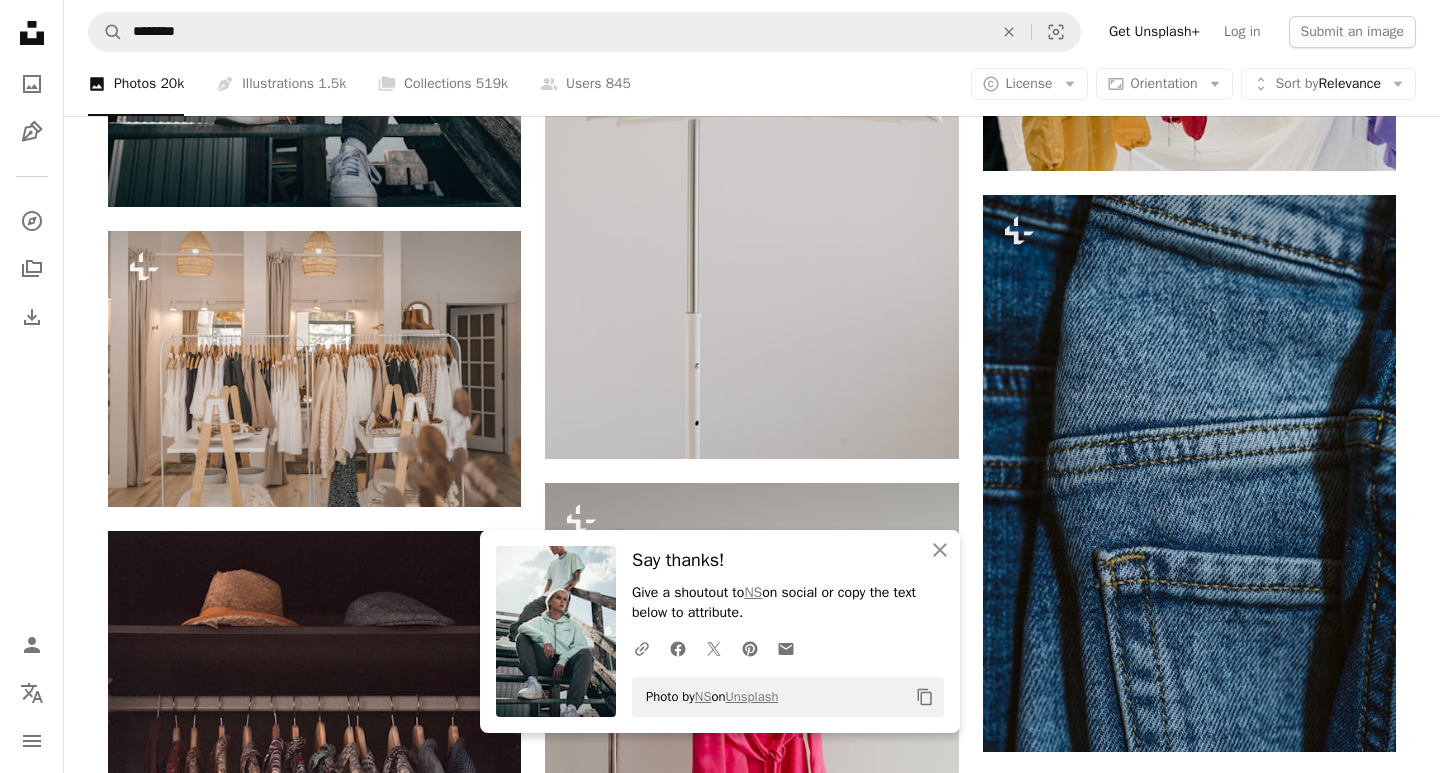 click on "An X shape An X shape Close Say thanks! Give a shoutout to [NAME] on social or copy the text below to attribute. A URL sharing icon (chains) Facebook icon X (formerly Twitter) icon Pinterest icon An envelope Photo by [NAME] on Unsplash
Copy content Premium, ready to use images. Get unlimited access. A plus sign Members-only content added monthly A plus sign Unlimited royalty-free downloads A plus sign Illustrations  New A plus sign Enhanced legal protections yearly 66%  off monthly $12   $4 USD per month * Get  Unsplash+ * When paid annually, billed upfront  $48 Taxes where applicable. Renews automatically. Cancel anytime." at bounding box center [720, 3968] 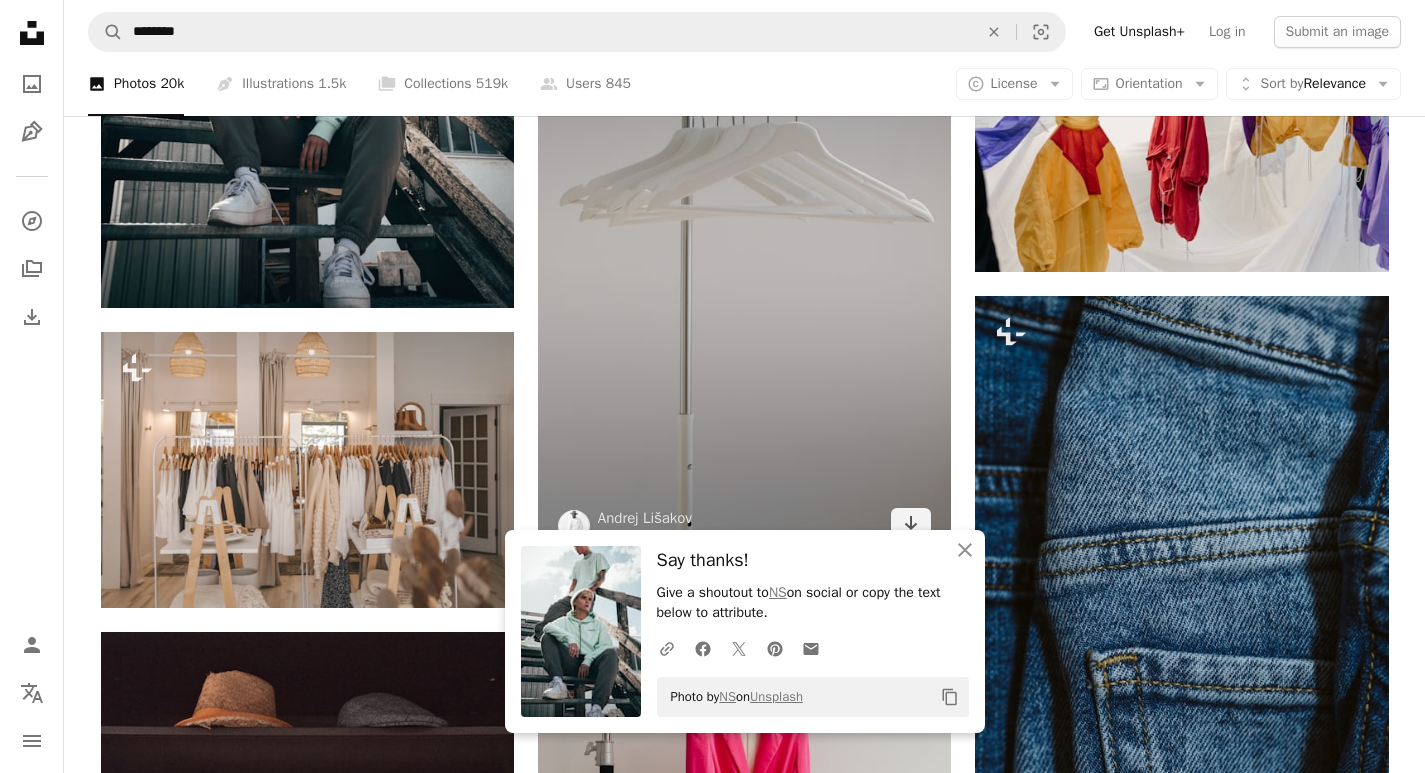 scroll, scrollTop: 10800, scrollLeft: 0, axis: vertical 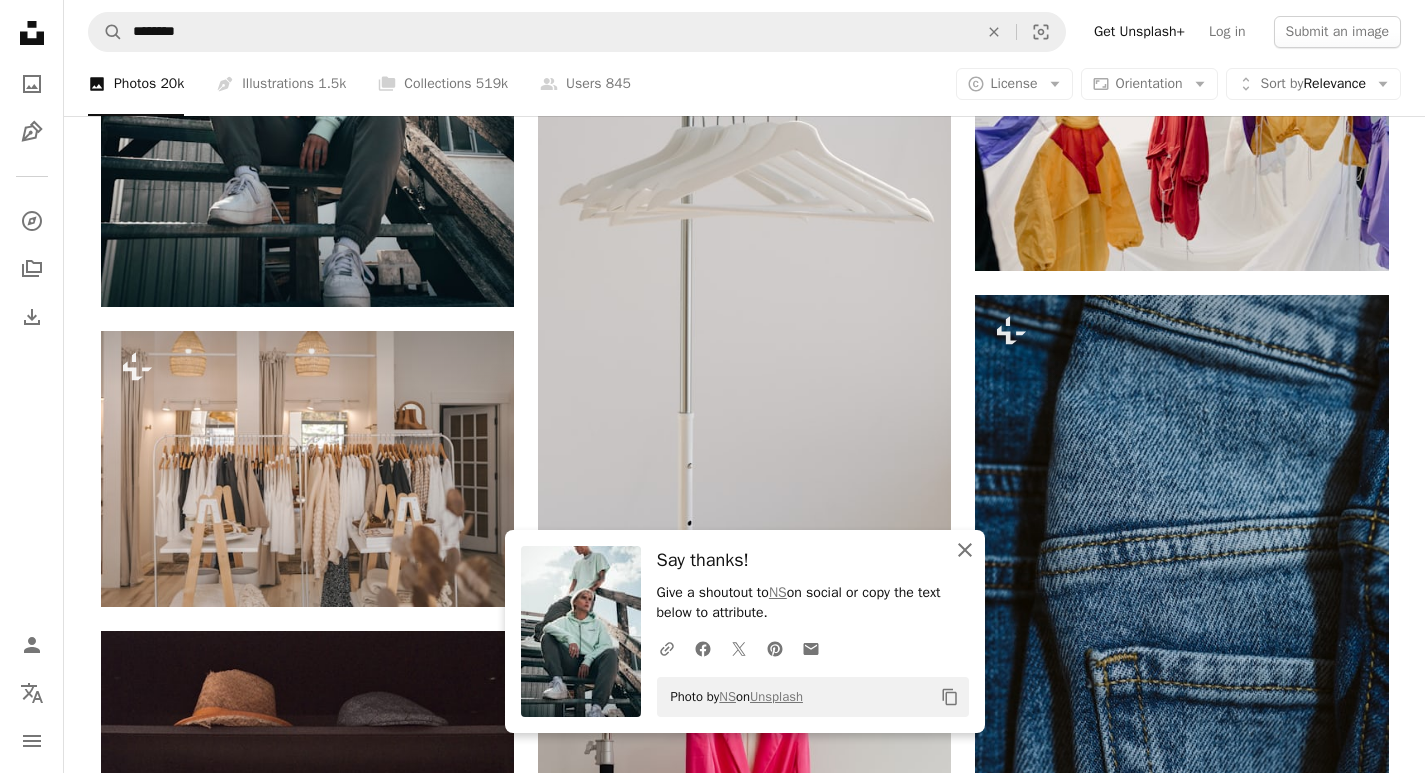 click on "An X shape" 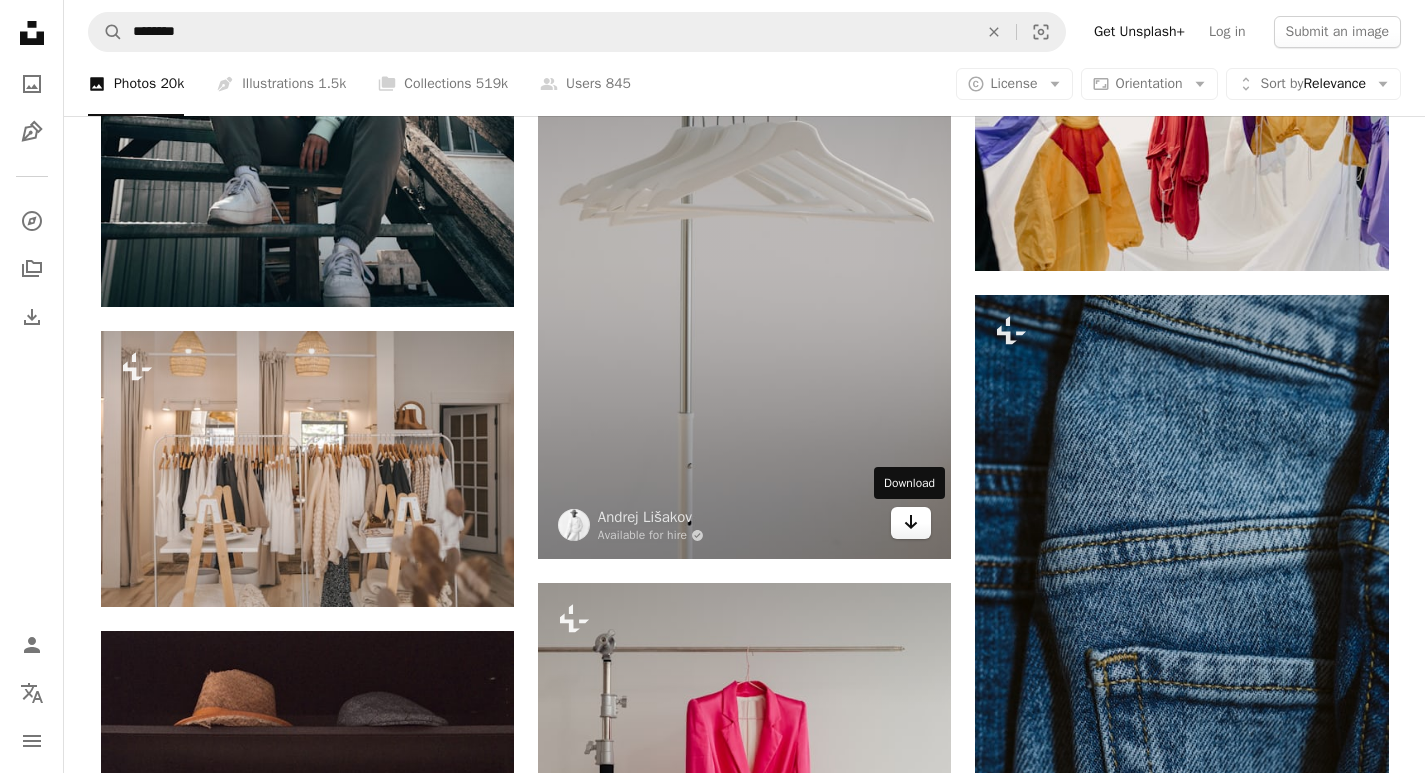 click on "Arrow pointing down" 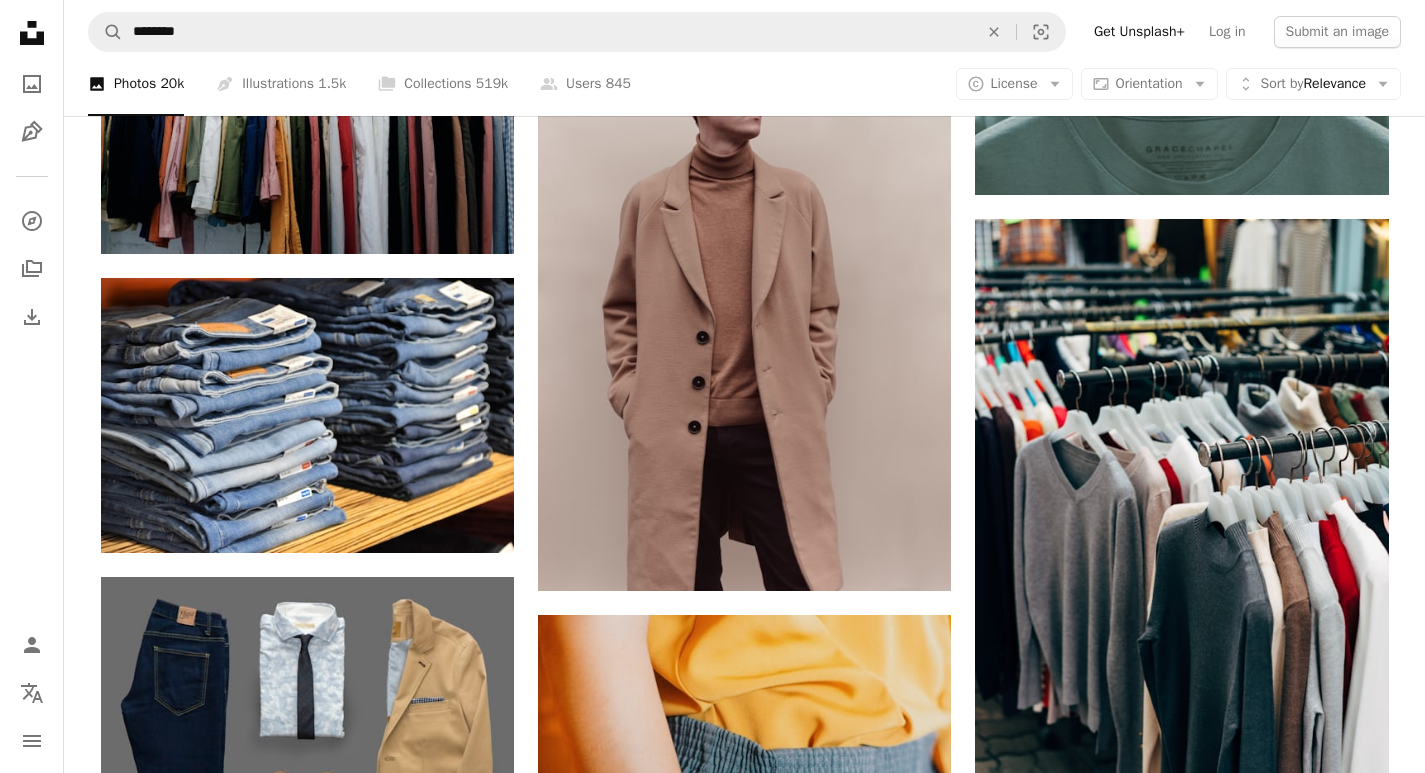 scroll, scrollTop: 13100, scrollLeft: 0, axis: vertical 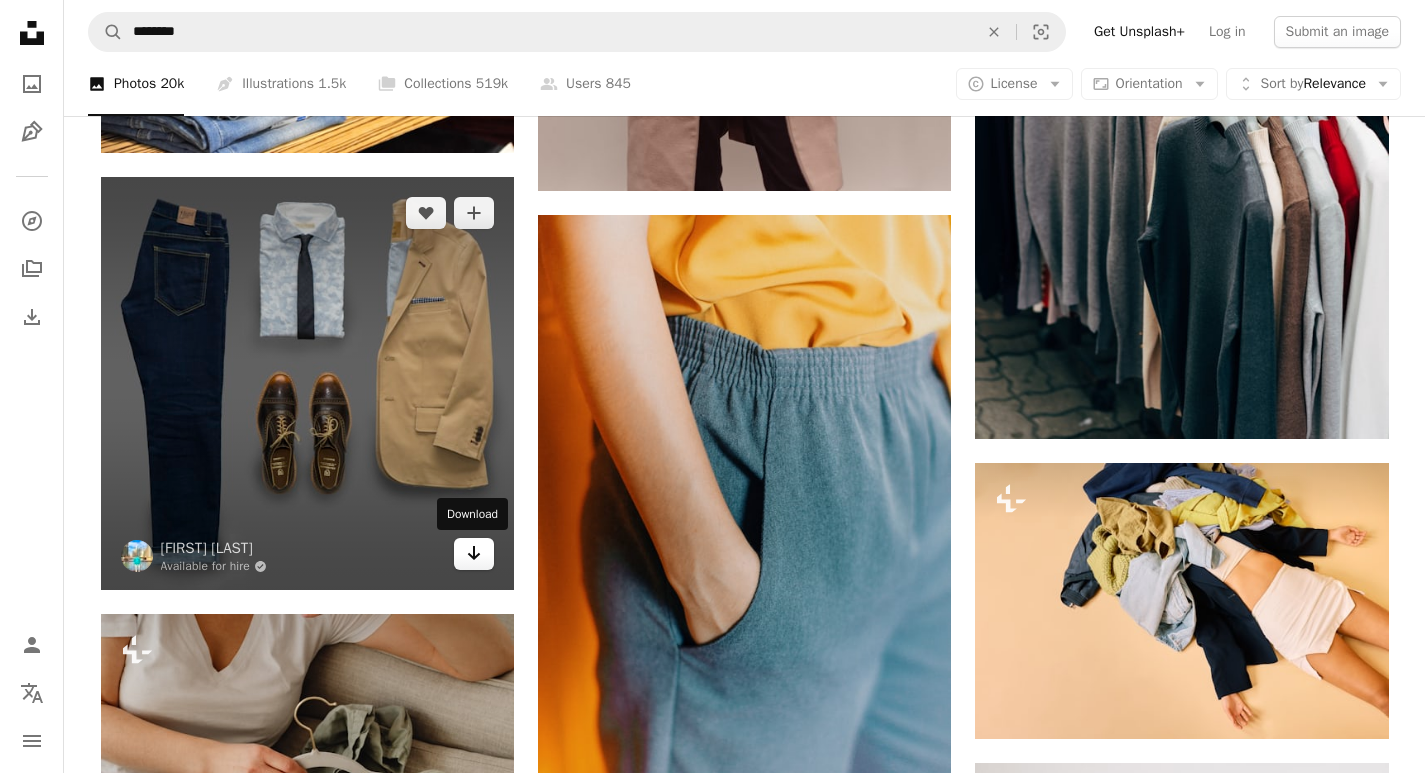 click on "Arrow pointing down" at bounding box center (474, 554) 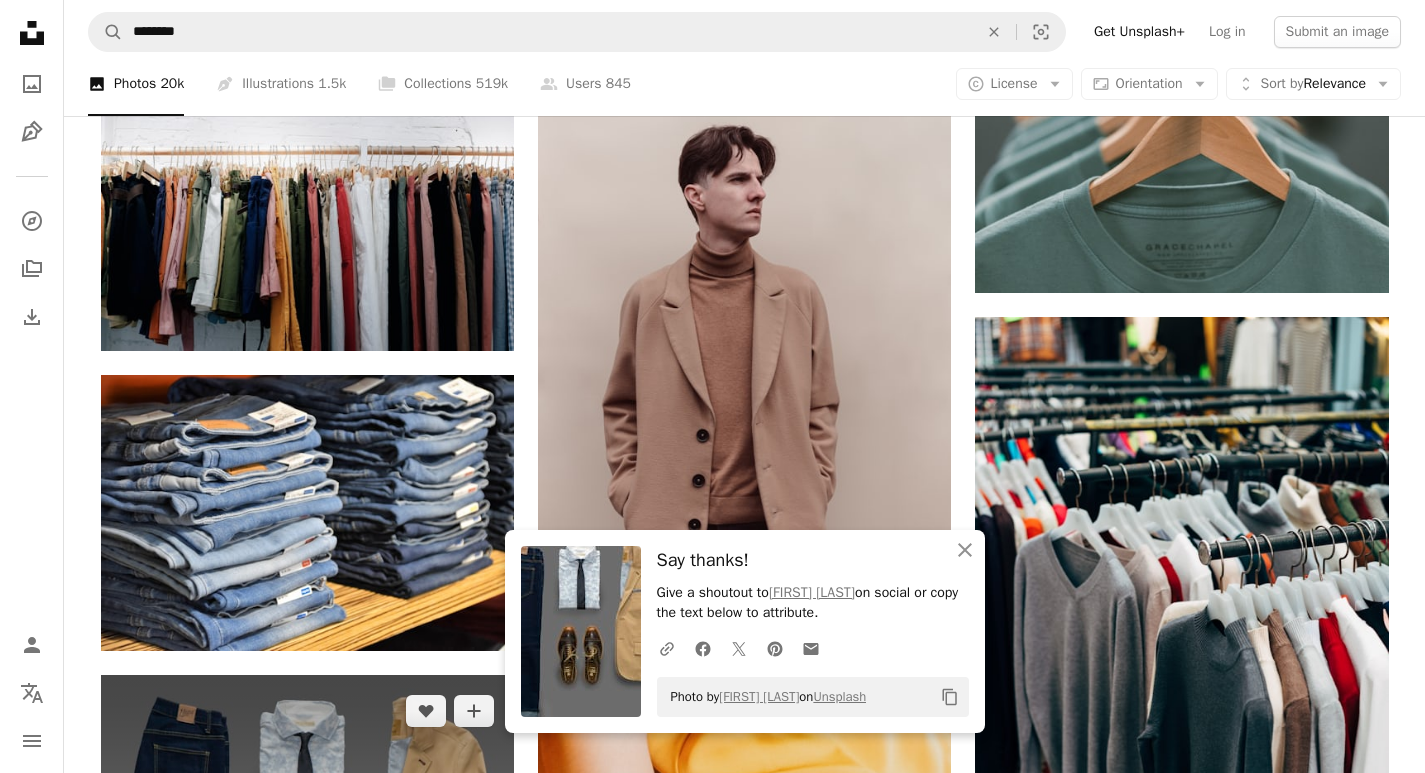 scroll, scrollTop: 12600, scrollLeft: 0, axis: vertical 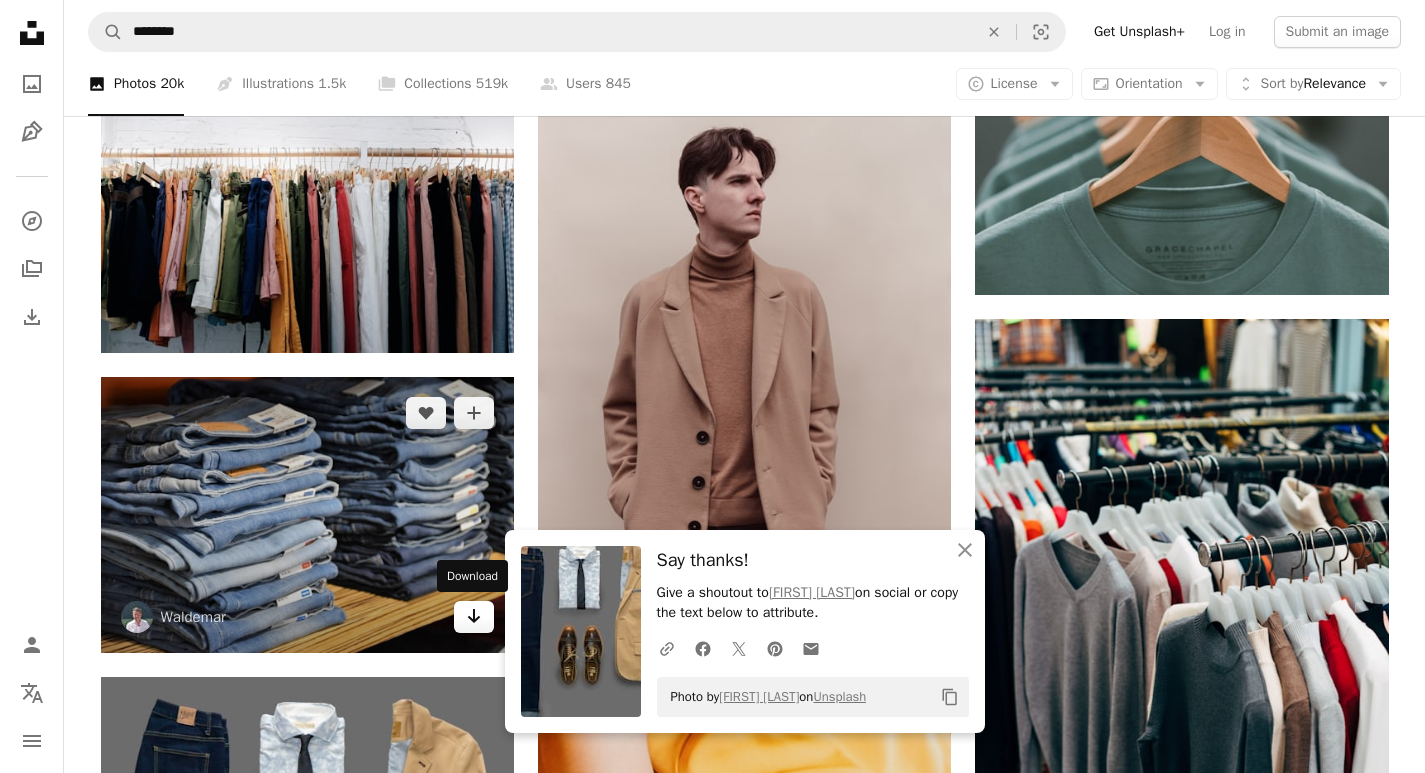 click on "Arrow pointing down" at bounding box center [474, 617] 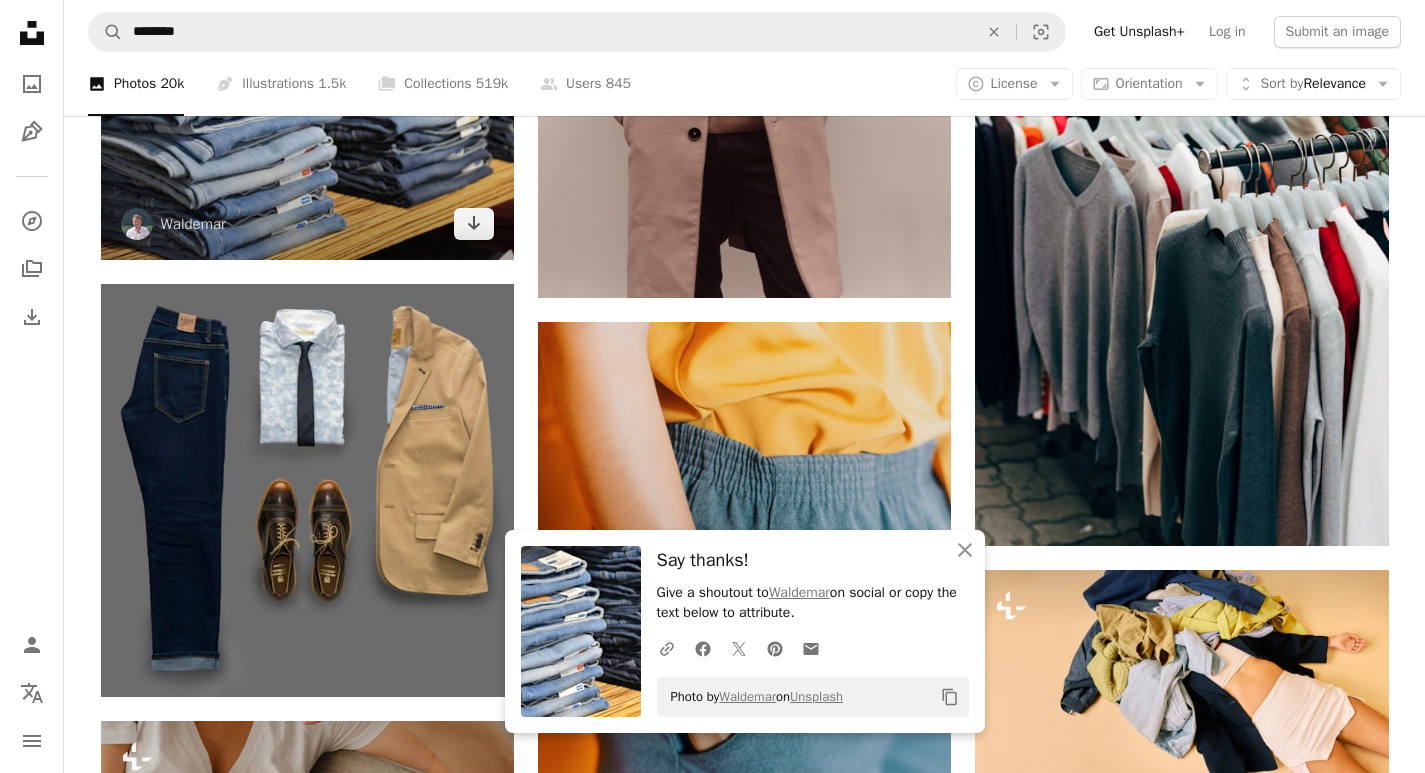 scroll, scrollTop: 13000, scrollLeft: 0, axis: vertical 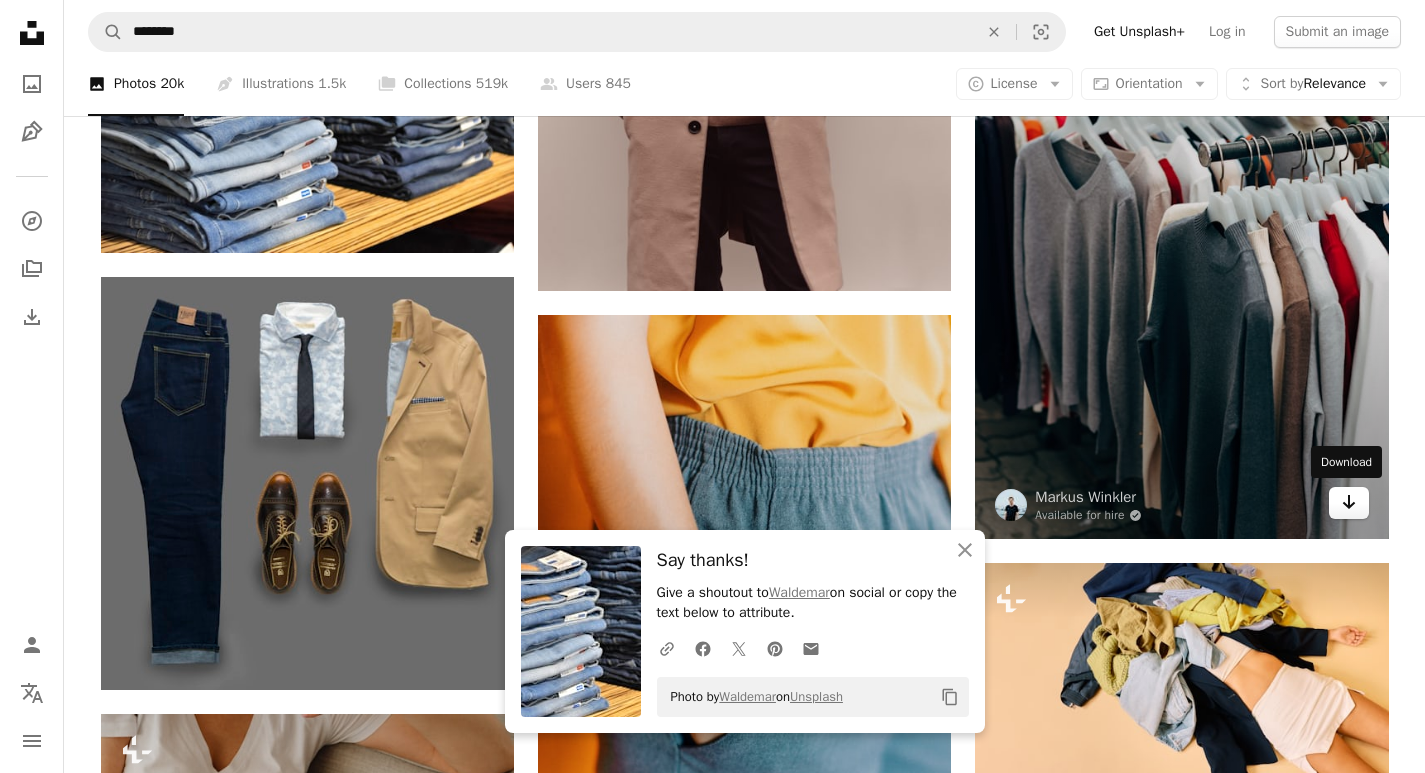 click on "Arrow pointing down" 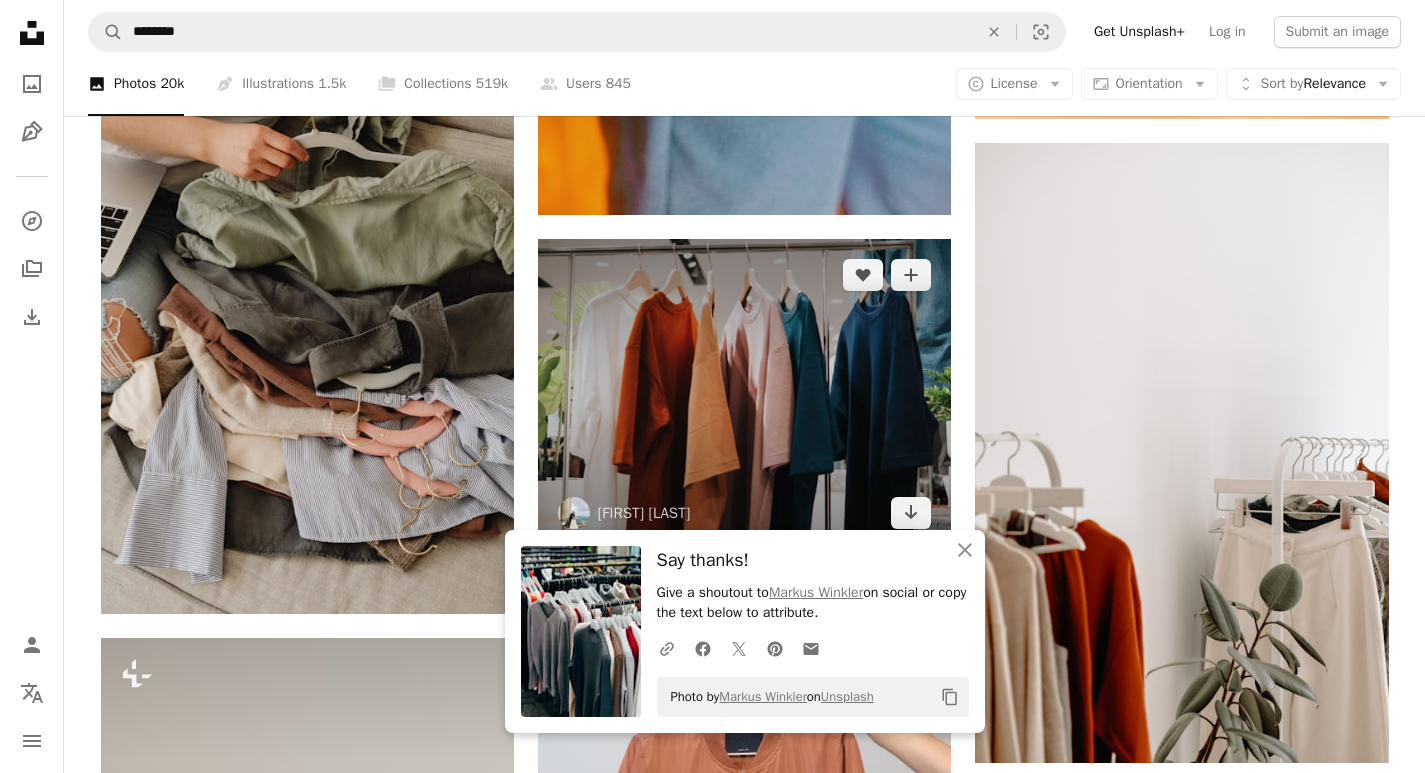 scroll, scrollTop: 13800, scrollLeft: 0, axis: vertical 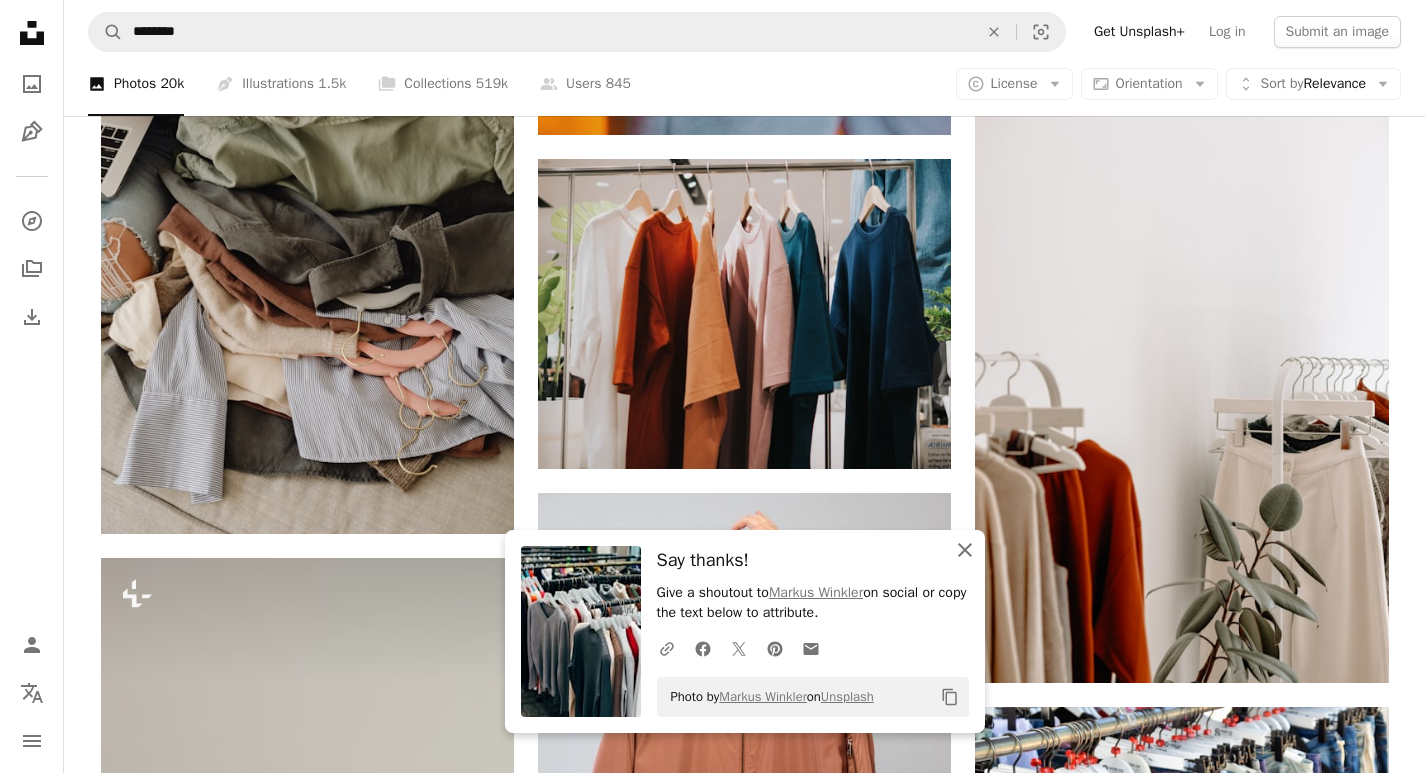 click 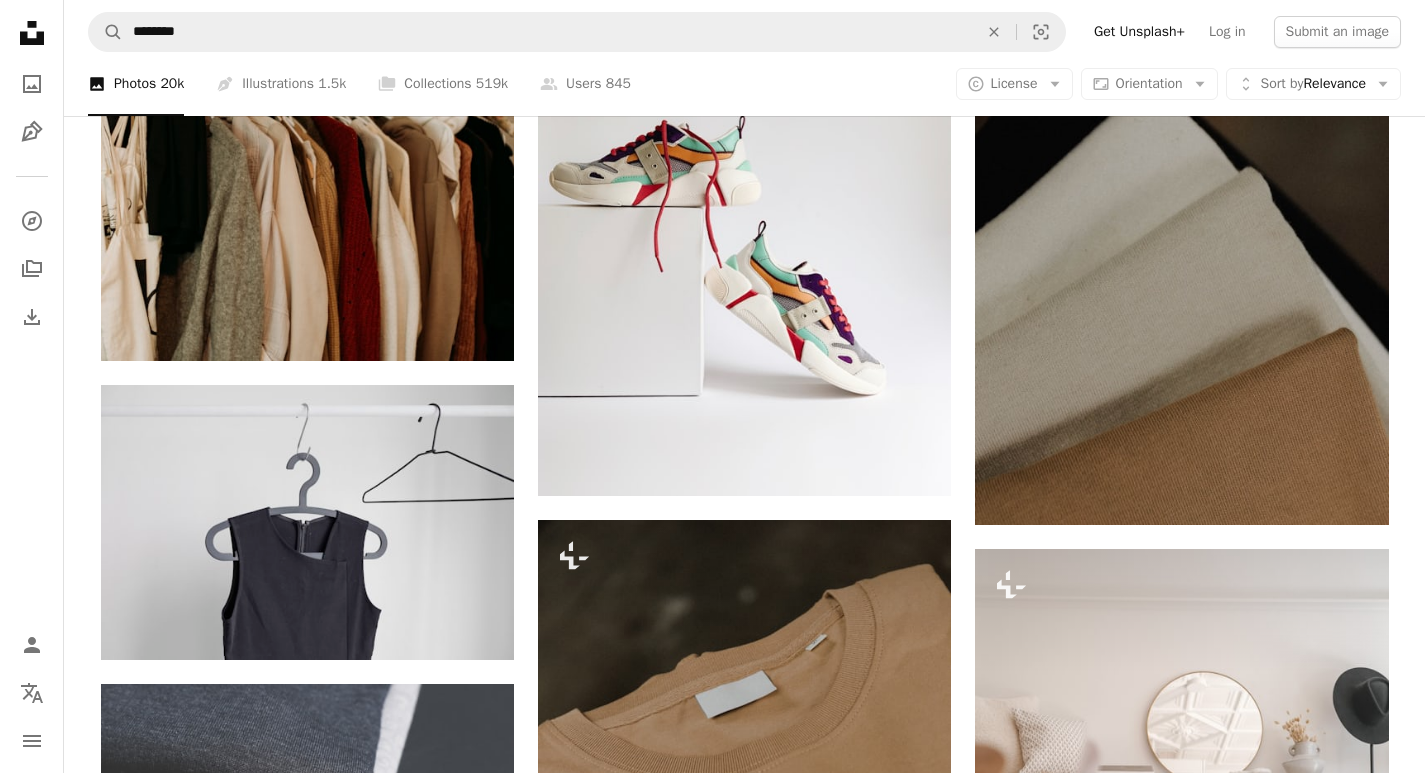 scroll, scrollTop: 16300, scrollLeft: 0, axis: vertical 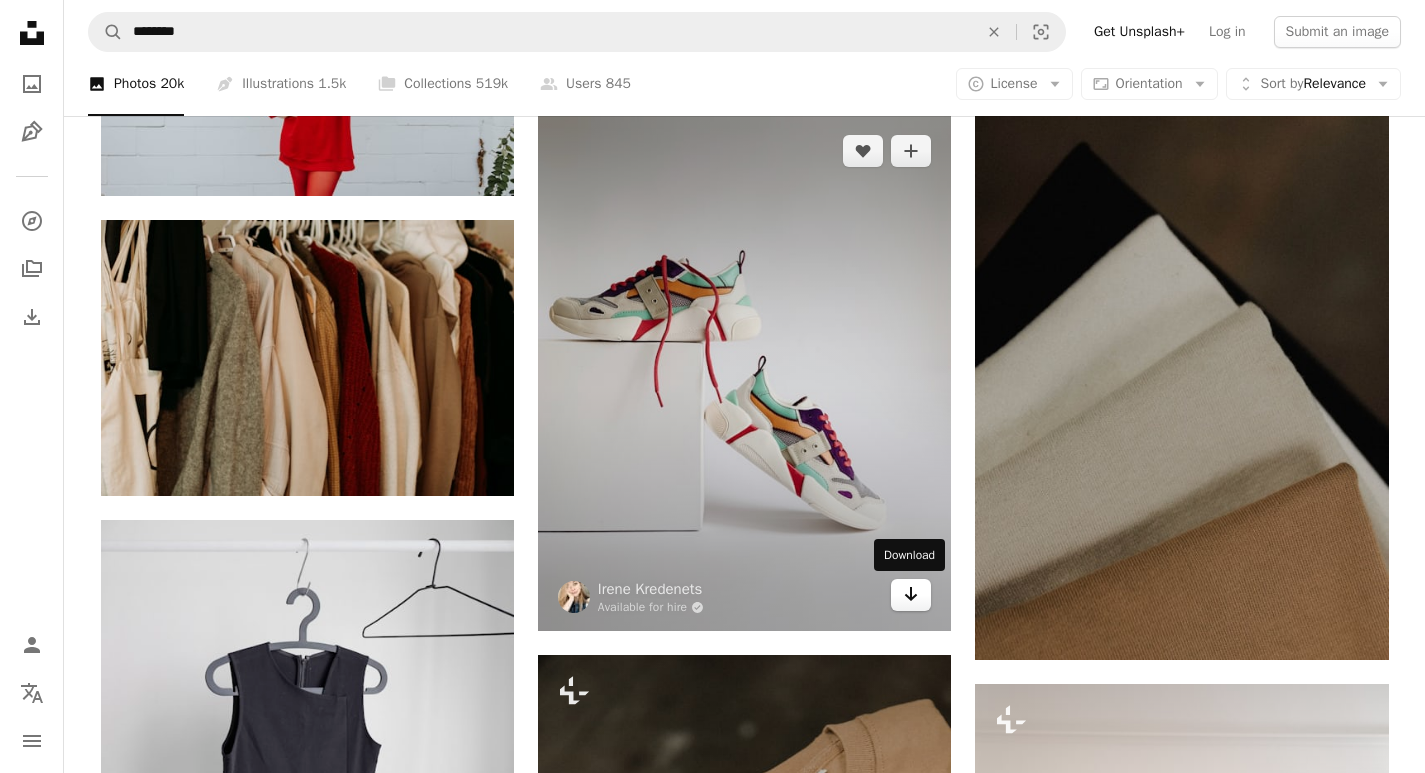 click on "Arrow pointing down" 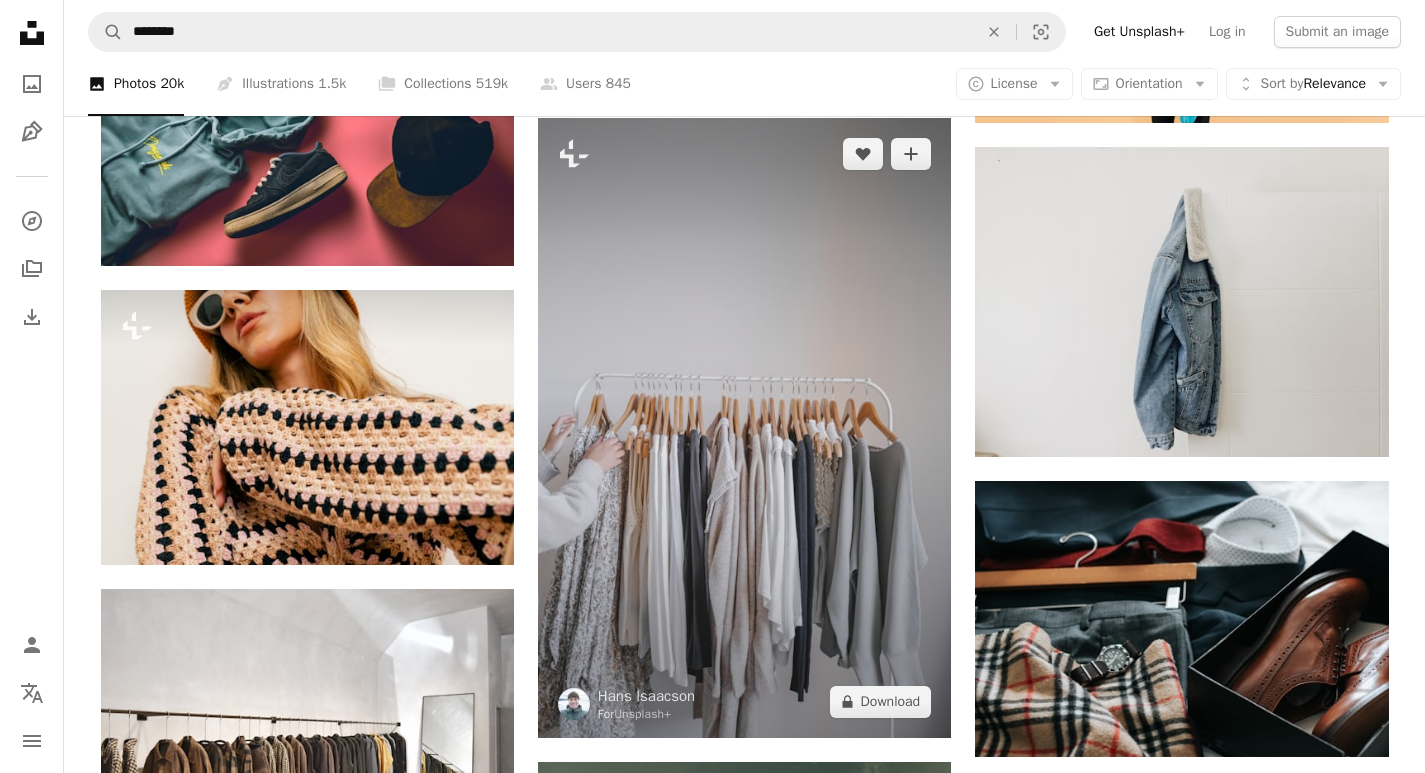 scroll, scrollTop: 17800, scrollLeft: 0, axis: vertical 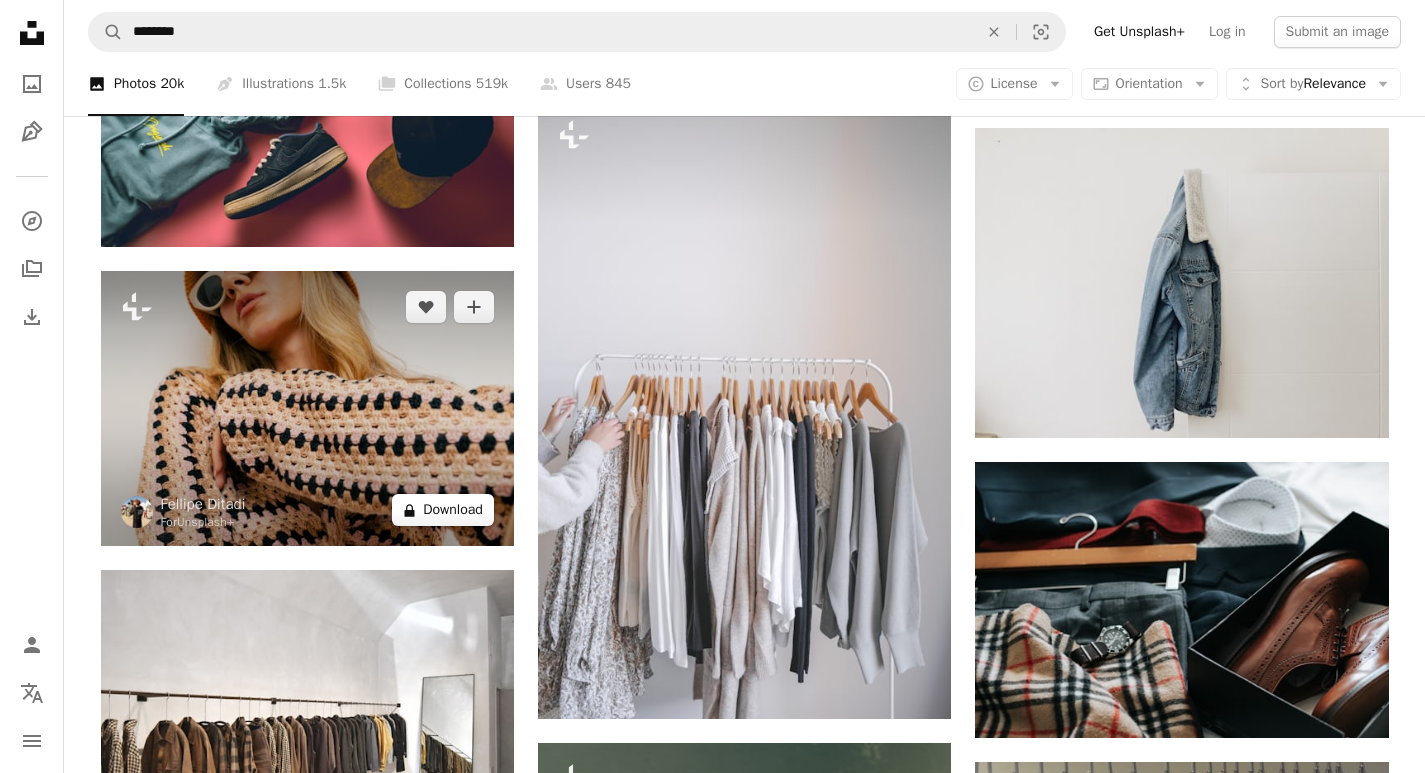 click on "A lock   Download" at bounding box center [443, 510] 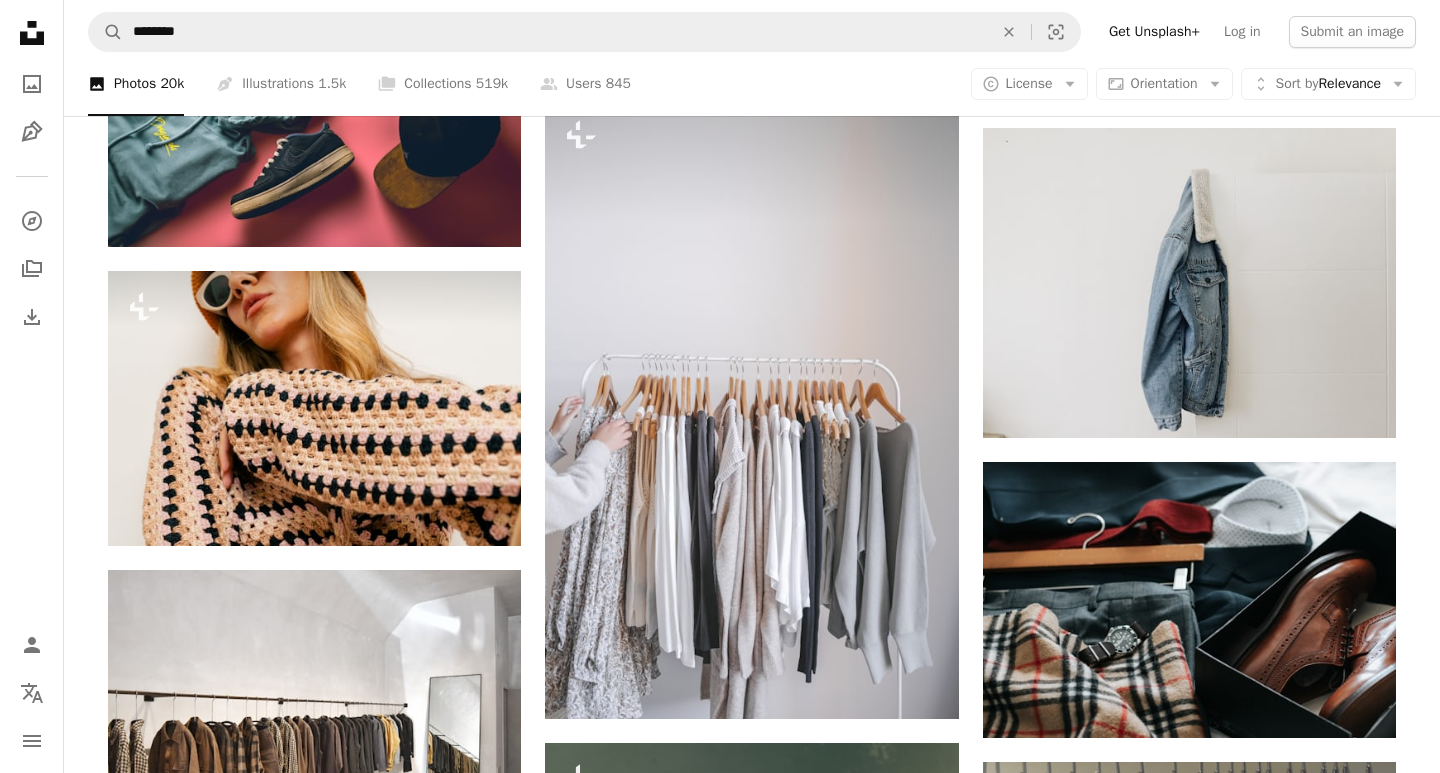 click on "An X shape Premium, ready to use images. Get unlimited access. A plus sign Members-only content added monthly A plus sign Unlimited royalty-free downloads A plus sign Illustrations  New A plus sign Enhanced legal protections yearly 66%  off monthly $12   $4 USD per month * Get  Unsplash+ * When paid annually, billed upfront  $48 Taxes where applicable. Renews automatically. Cancel anytime." at bounding box center (720, 6297) 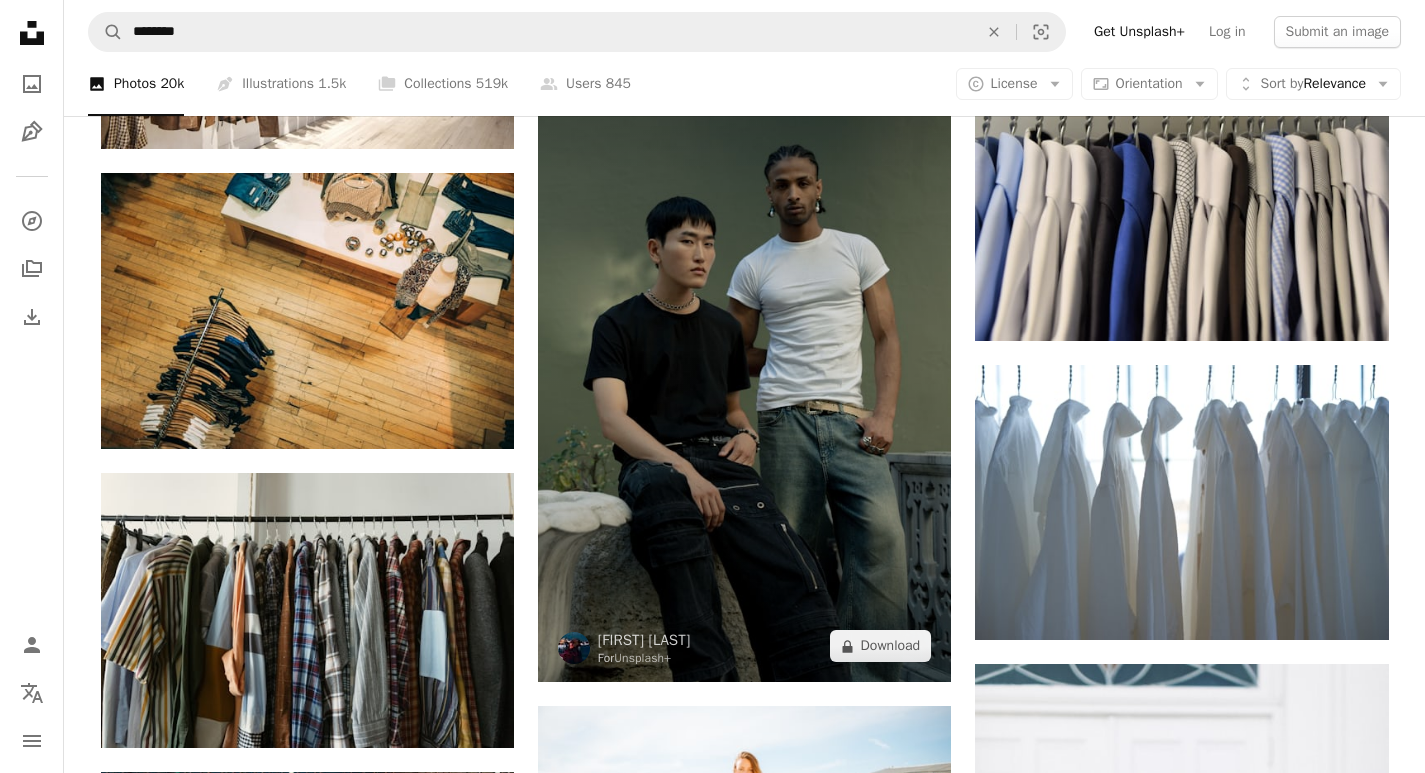 scroll, scrollTop: 18600, scrollLeft: 0, axis: vertical 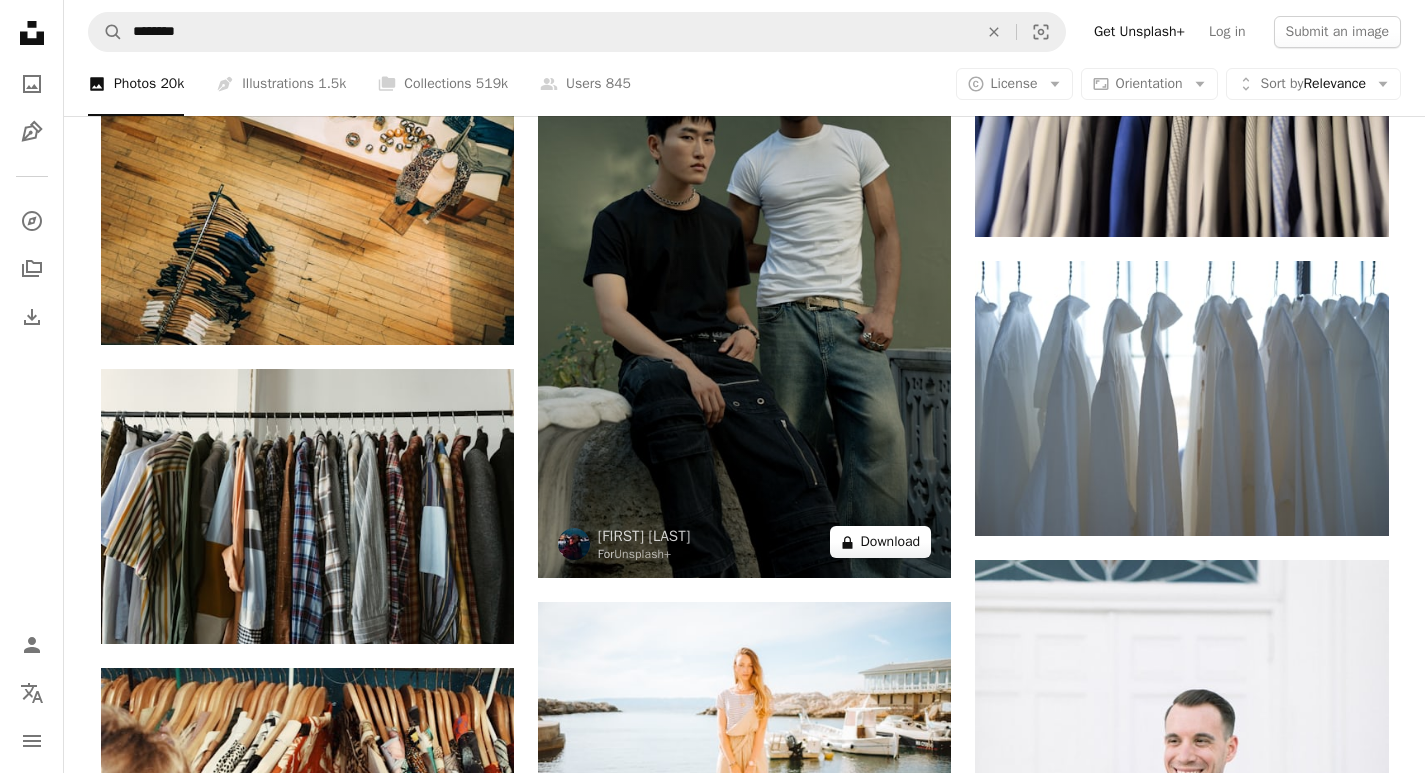 click on "A lock   Download" at bounding box center (881, 542) 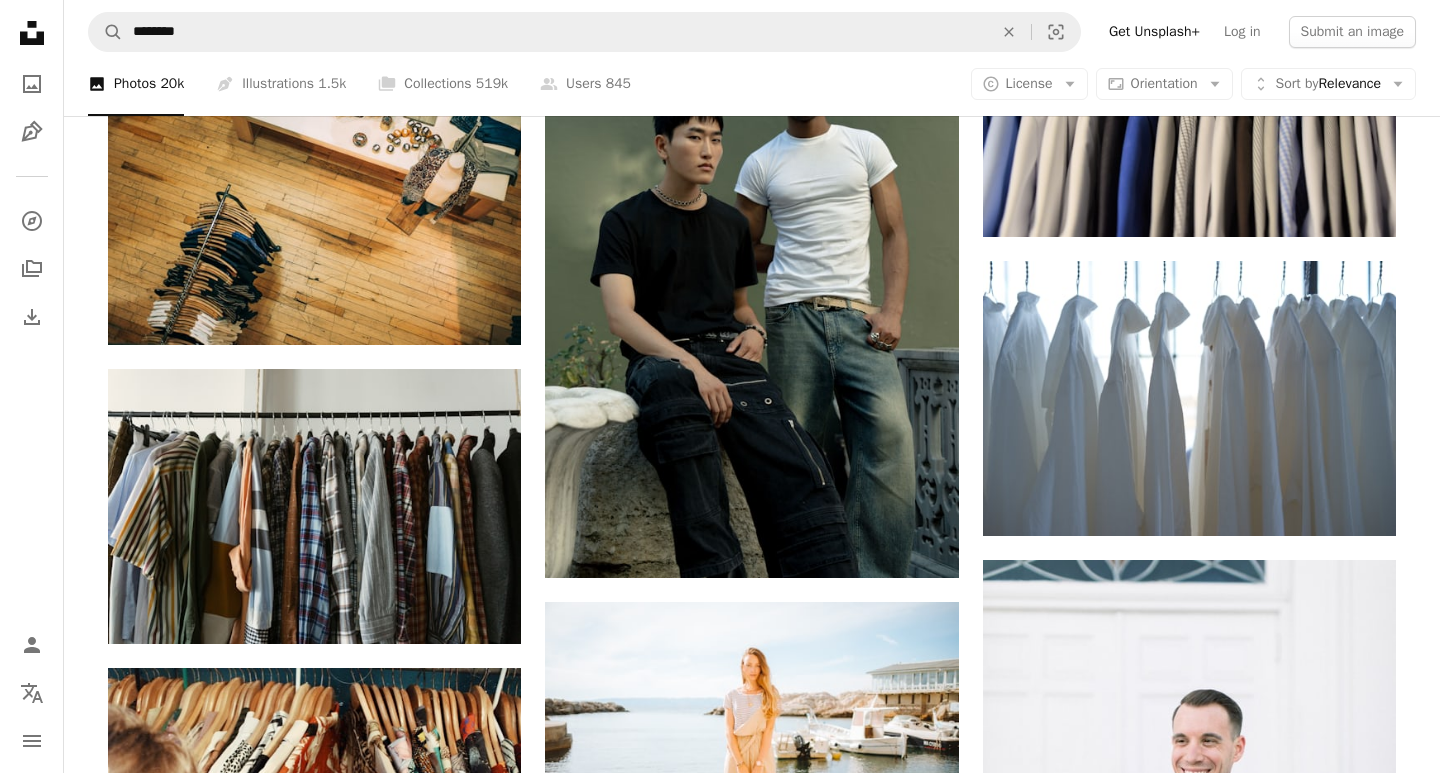 click on "An X shape Premium, ready to use images. Get unlimited access. A plus sign Members-only content added monthly A plus sign Unlimited royalty-free downloads A plus sign Illustrations  New A plus sign Enhanced legal protections yearly 66%  off monthly $12   $4 USD per month * Get  Unsplash+ * When paid annually, billed upfront  $48 Taxes where applicable. Renews automatically. Cancel anytime." at bounding box center [720, 5496] 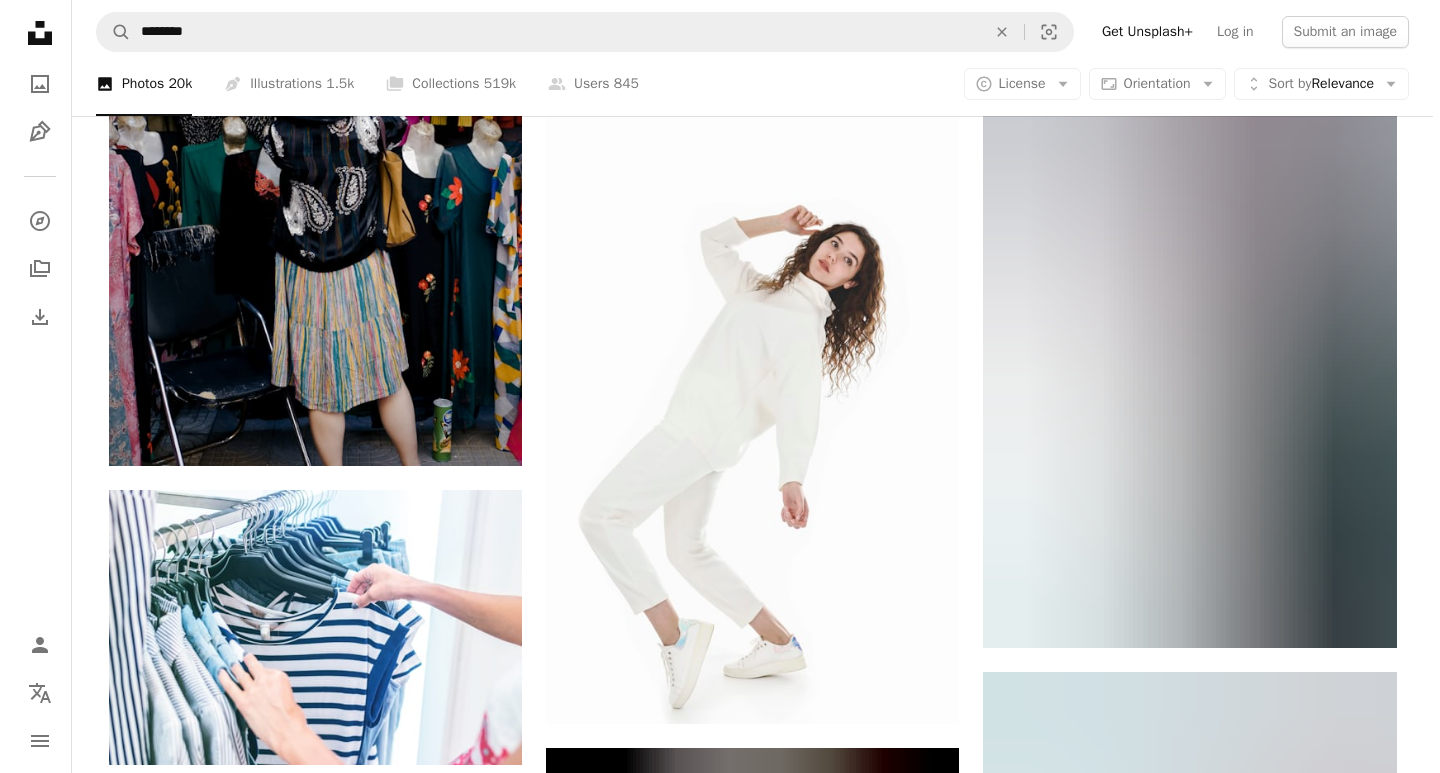scroll, scrollTop: 21200, scrollLeft: 0, axis: vertical 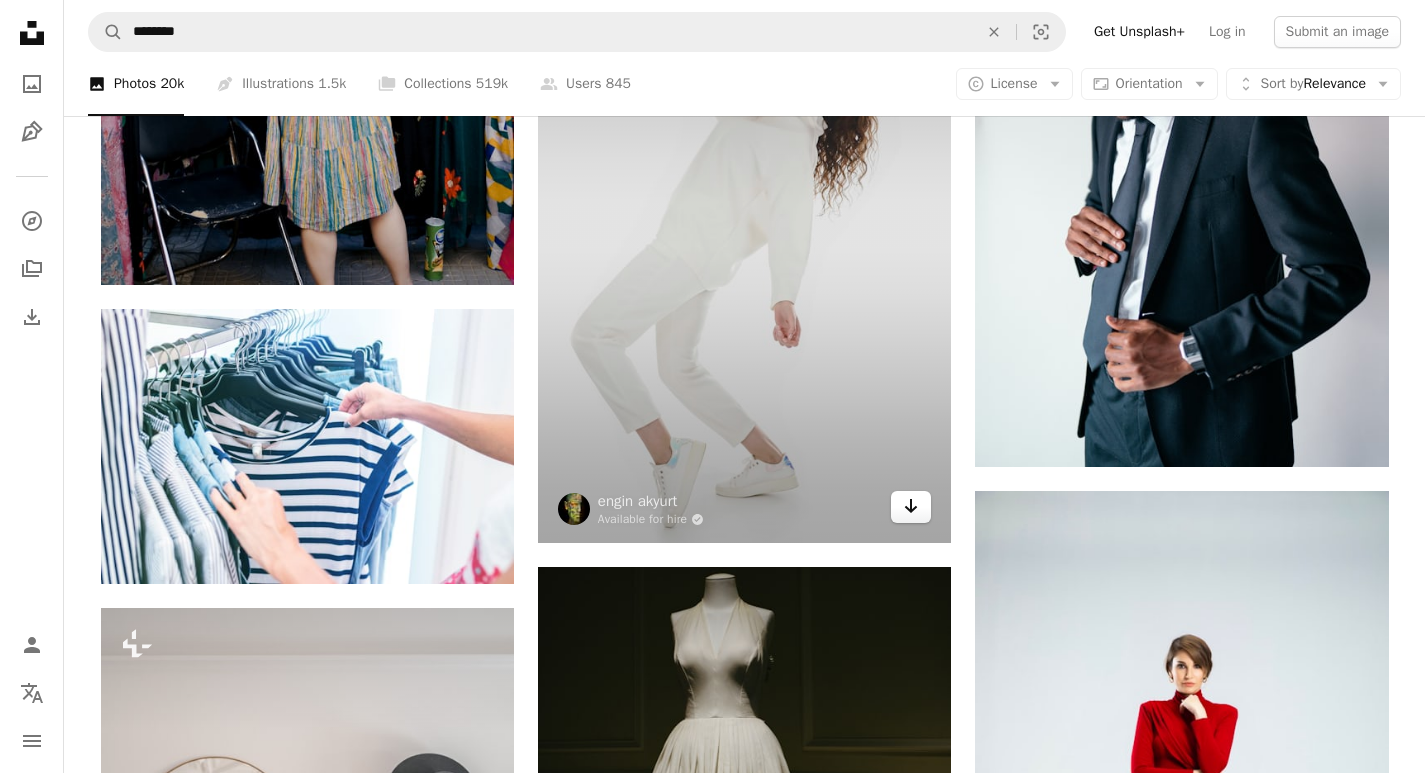 click on "Arrow pointing down" at bounding box center (911, 507) 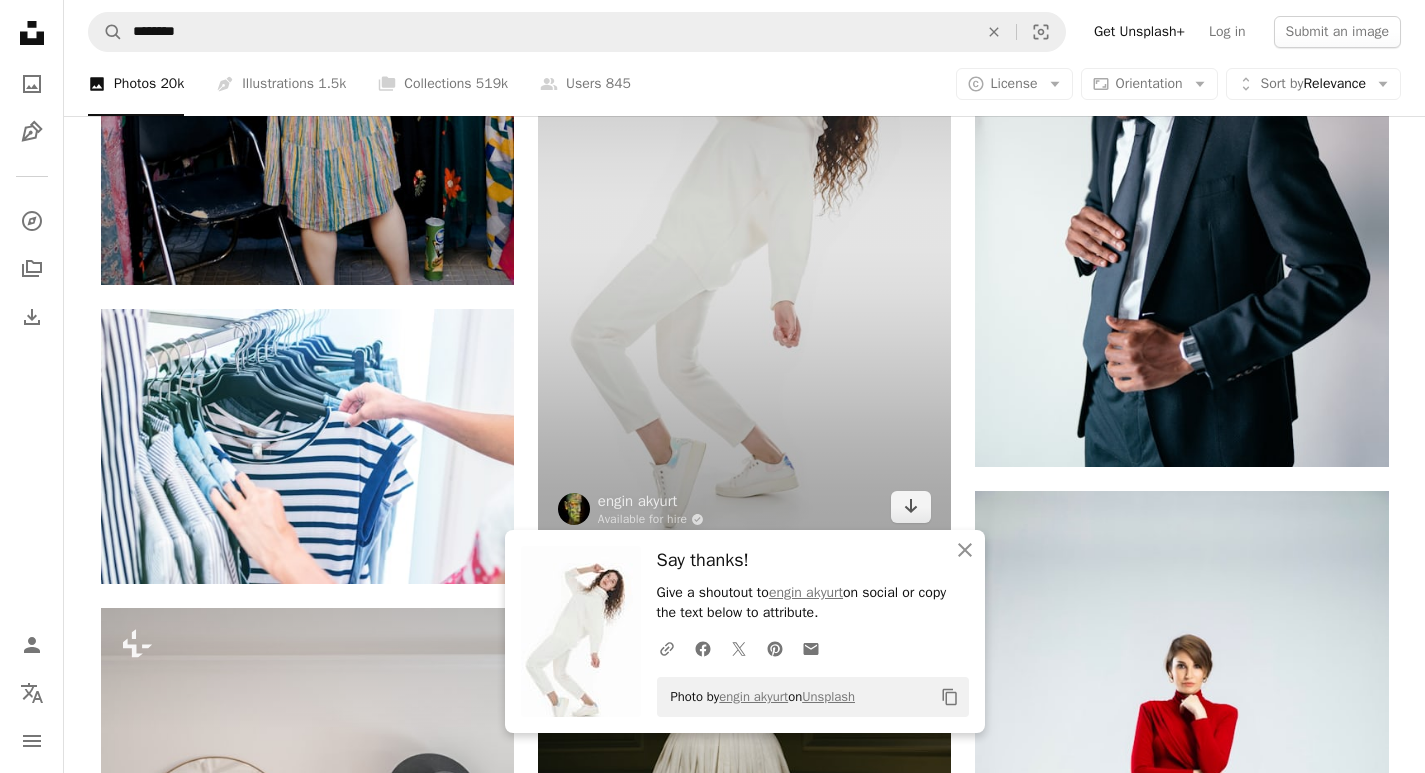 click at bounding box center [744, 233] 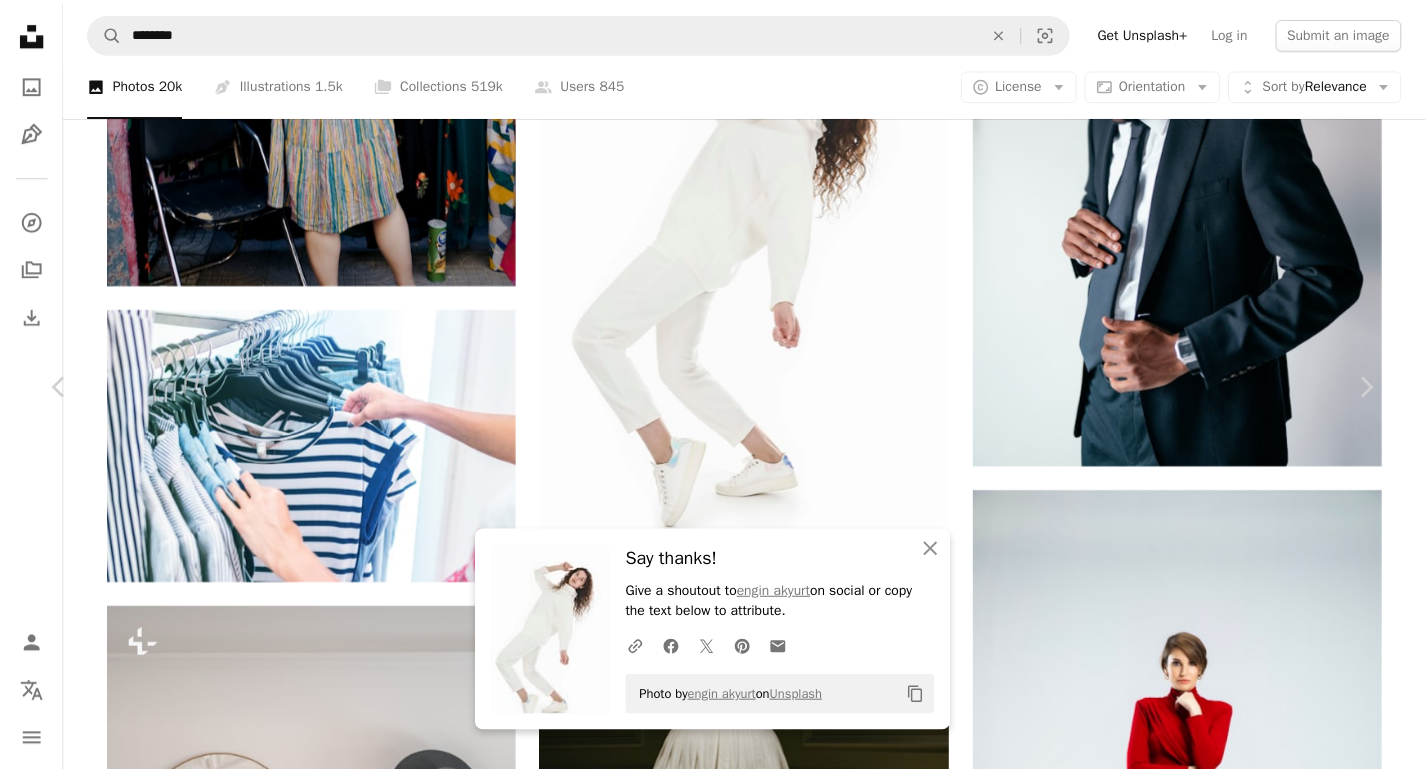 scroll, scrollTop: 300, scrollLeft: 0, axis: vertical 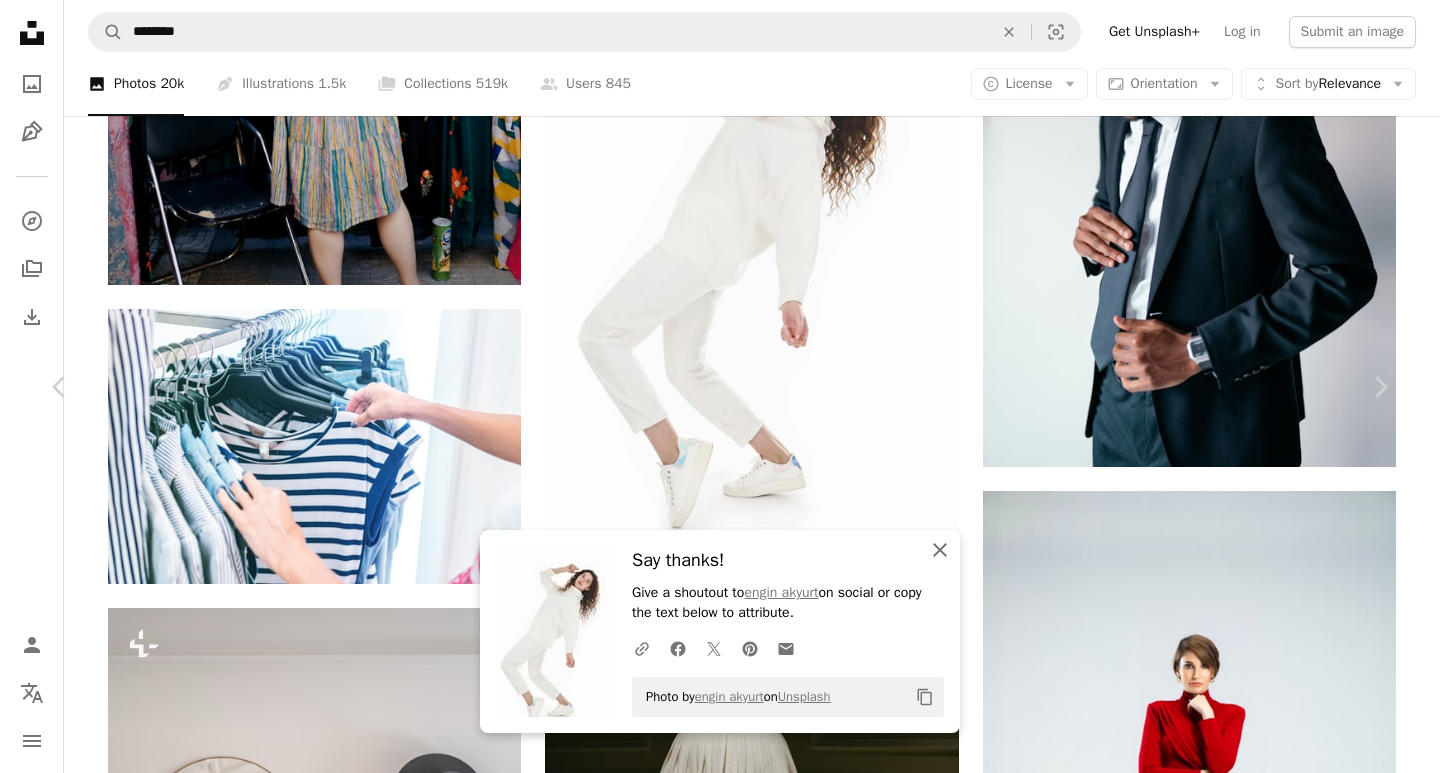 click on "An X shape" 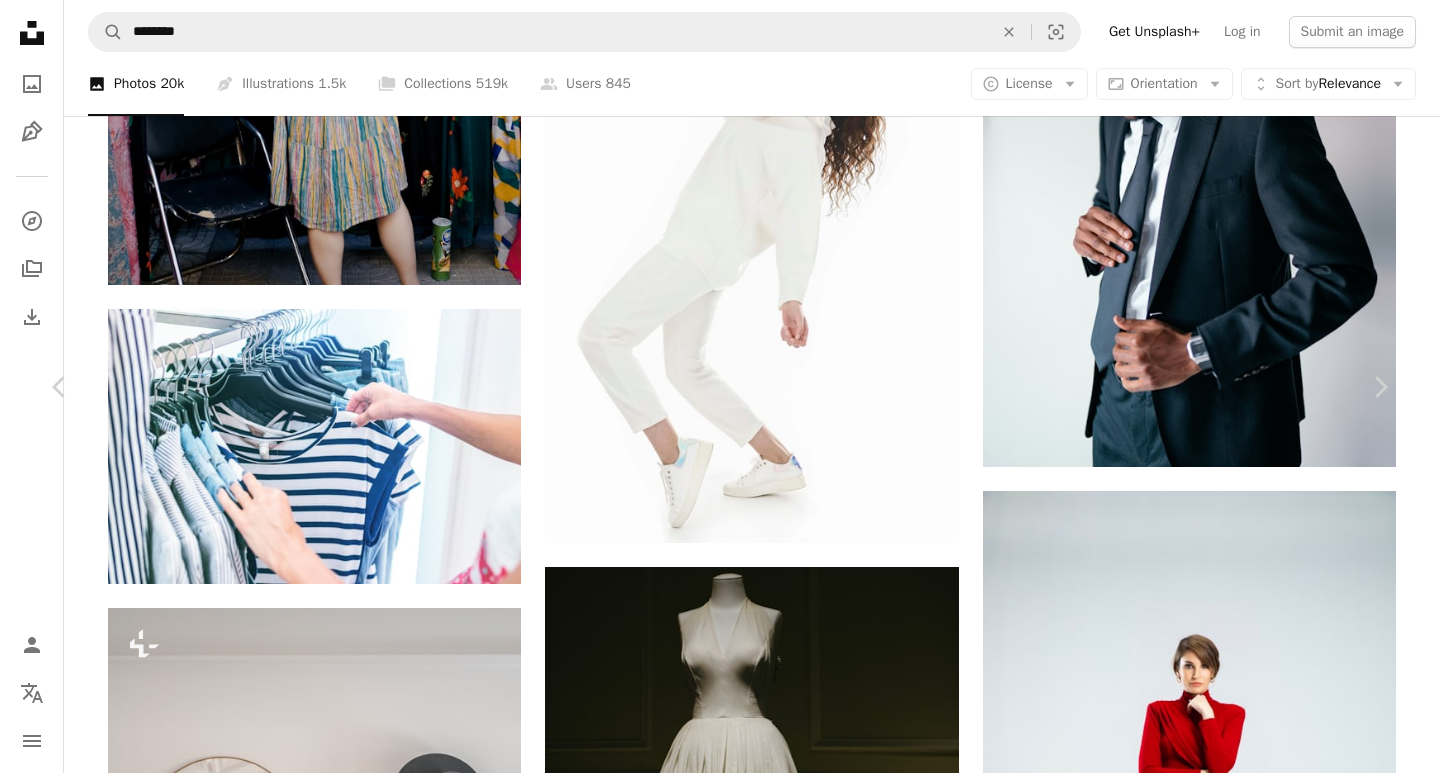 click on "An X shape" at bounding box center (20, 20) 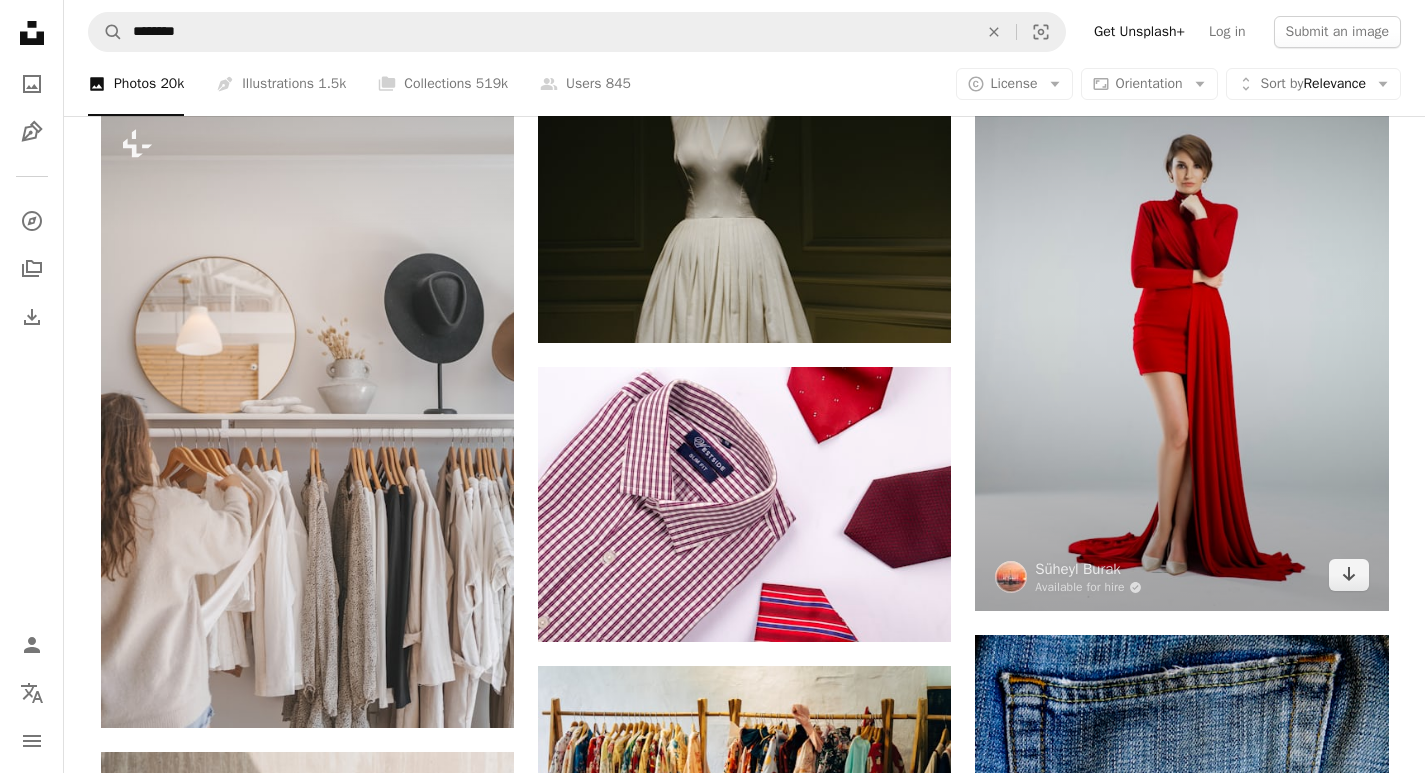 scroll, scrollTop: 21900, scrollLeft: 0, axis: vertical 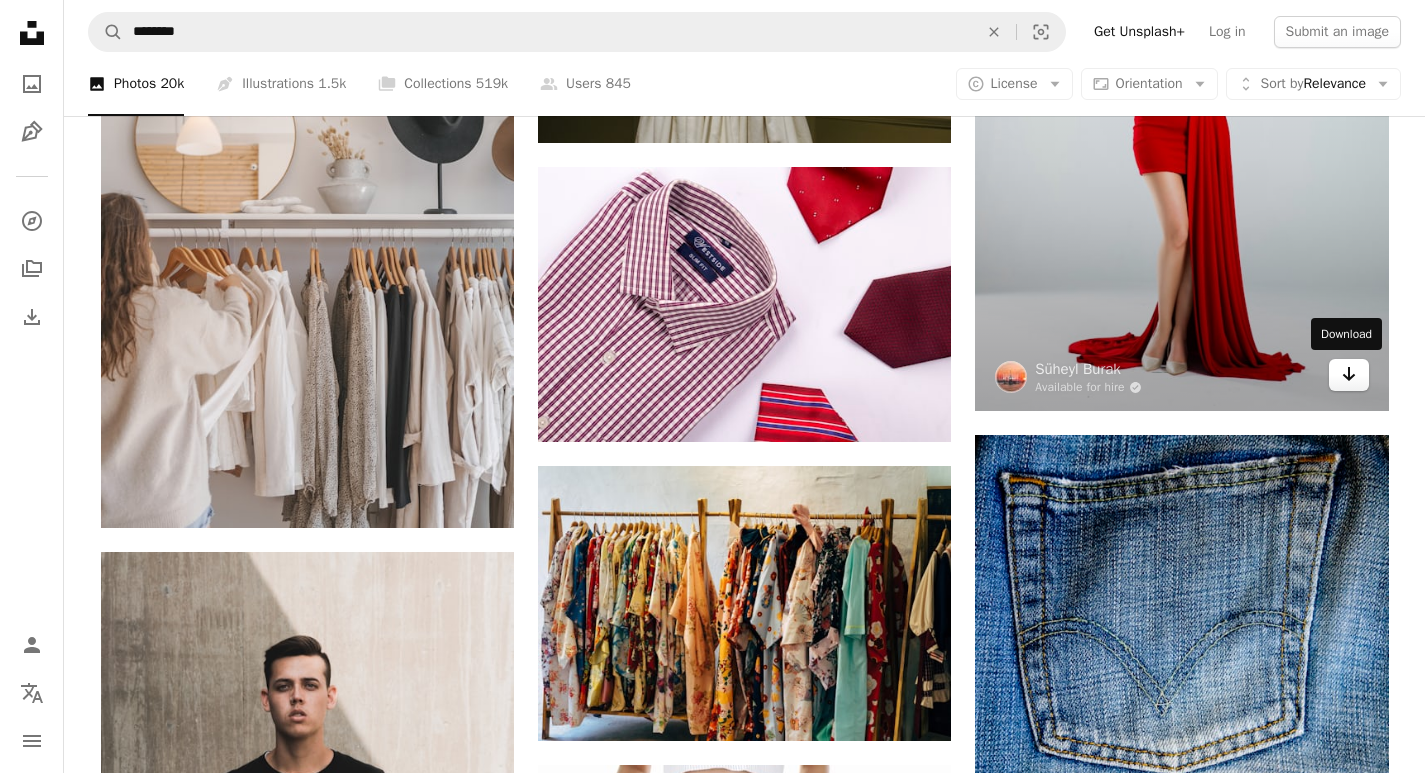 click on "Arrow pointing down" 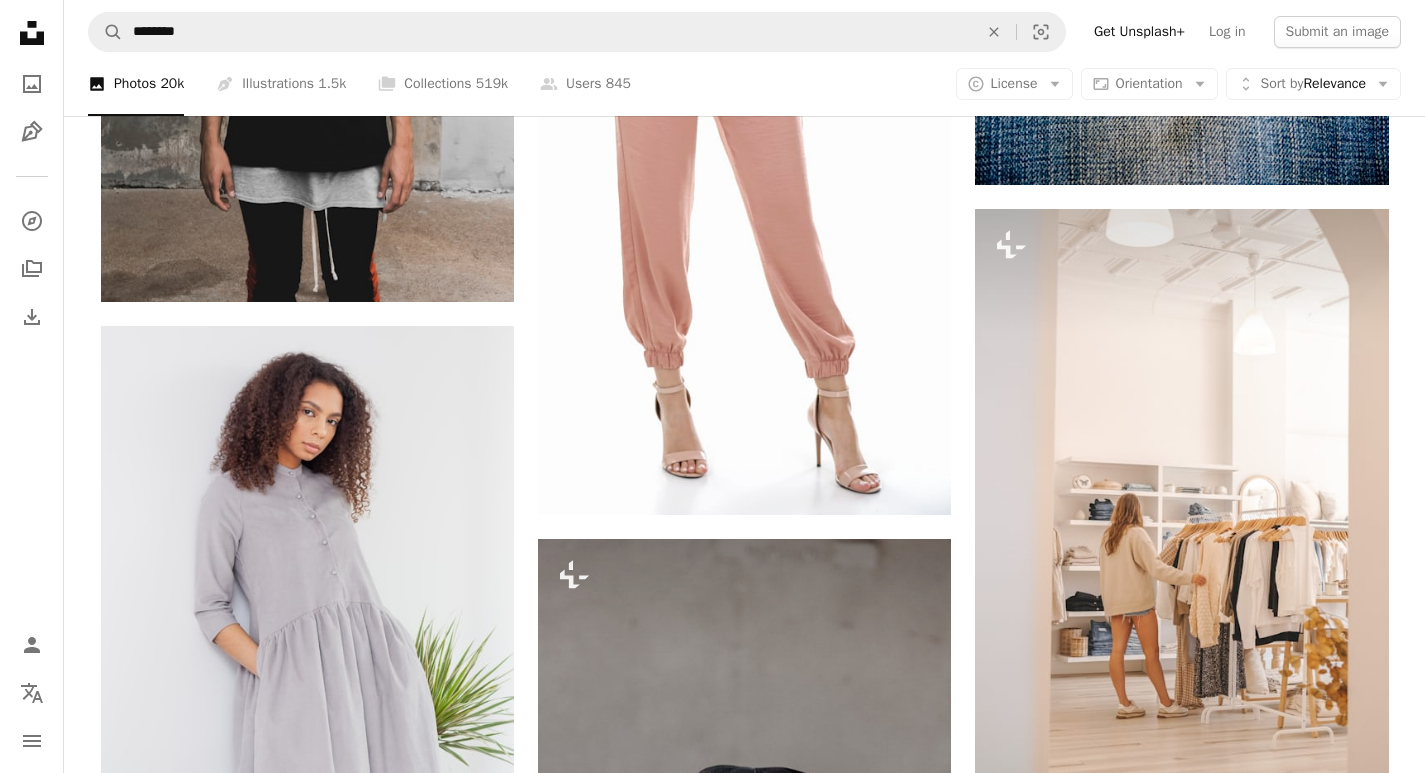 scroll, scrollTop: 23000, scrollLeft: 0, axis: vertical 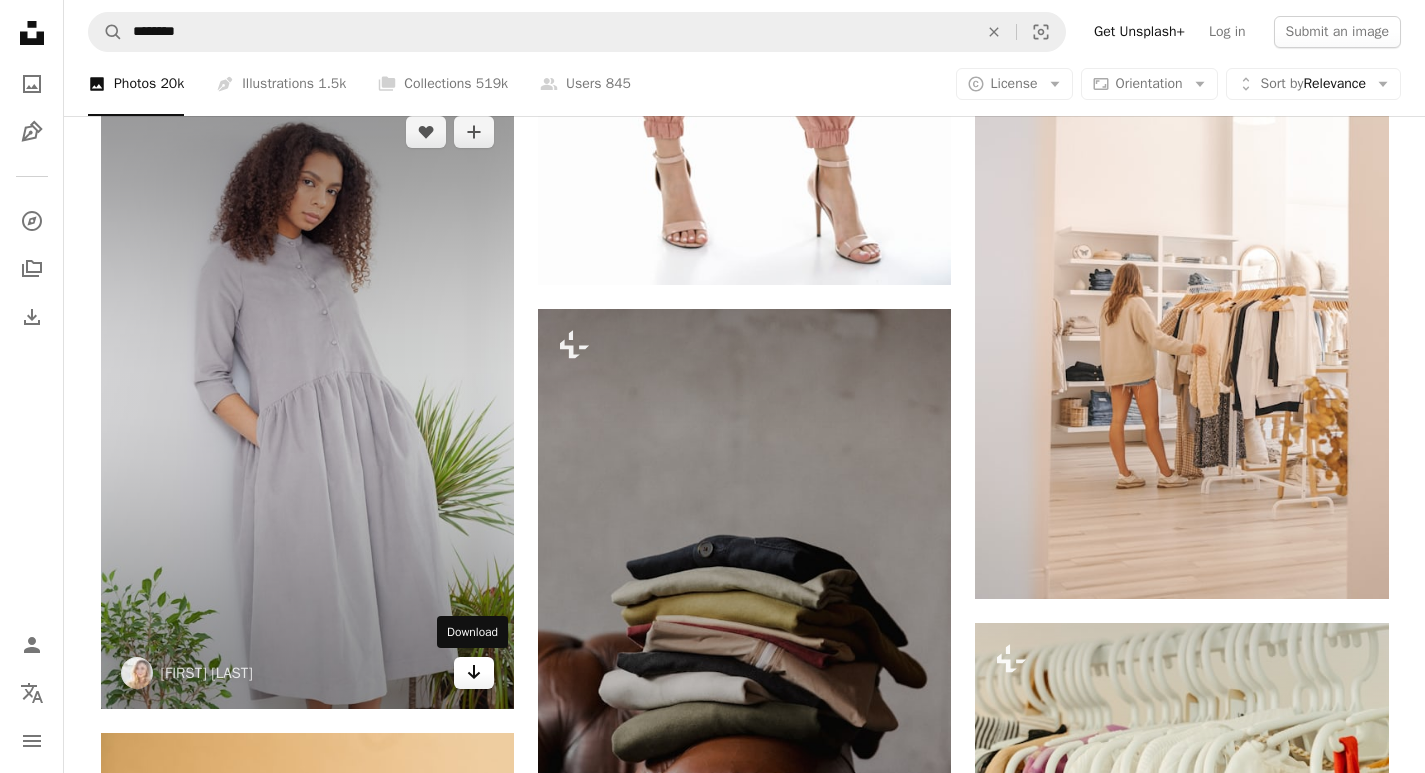 click on "Arrow pointing down" at bounding box center [474, 673] 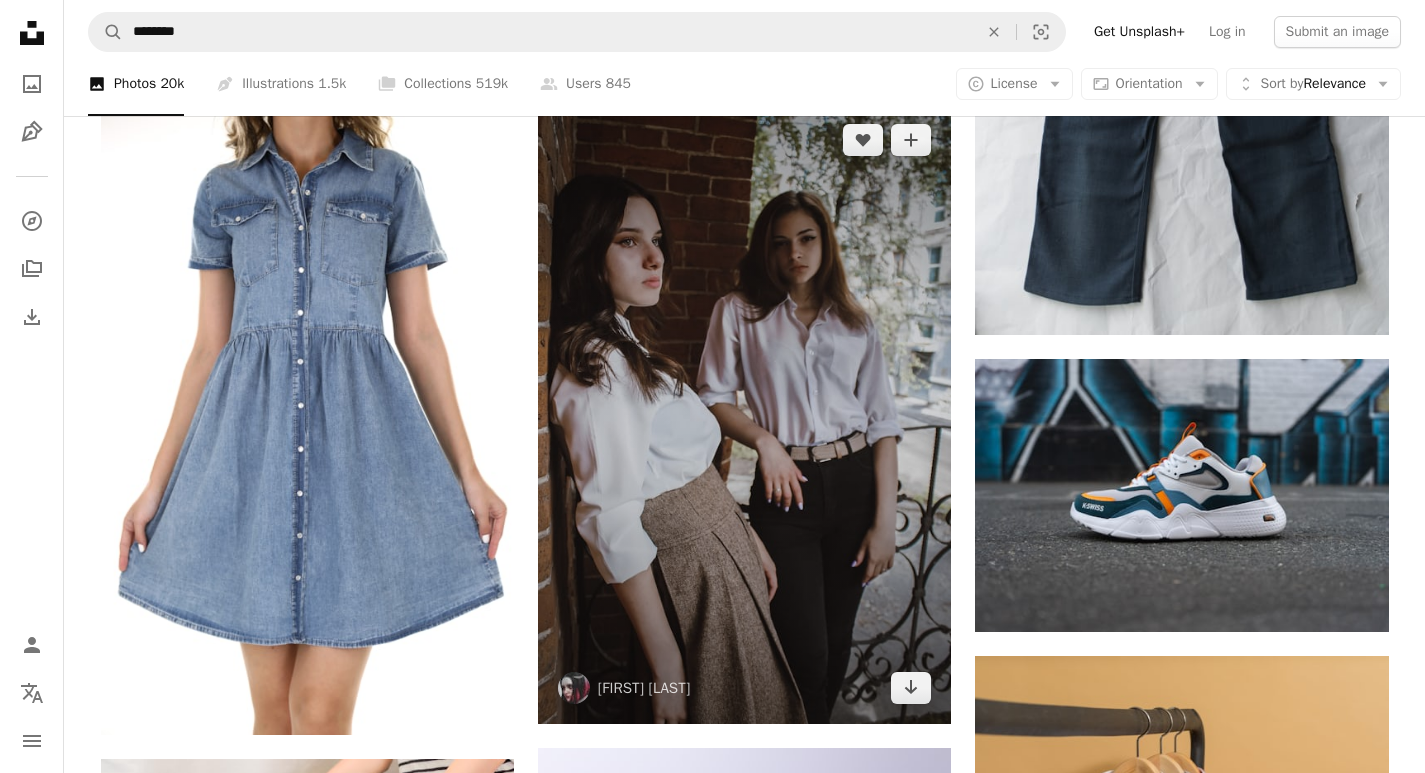 scroll, scrollTop: 26400, scrollLeft: 0, axis: vertical 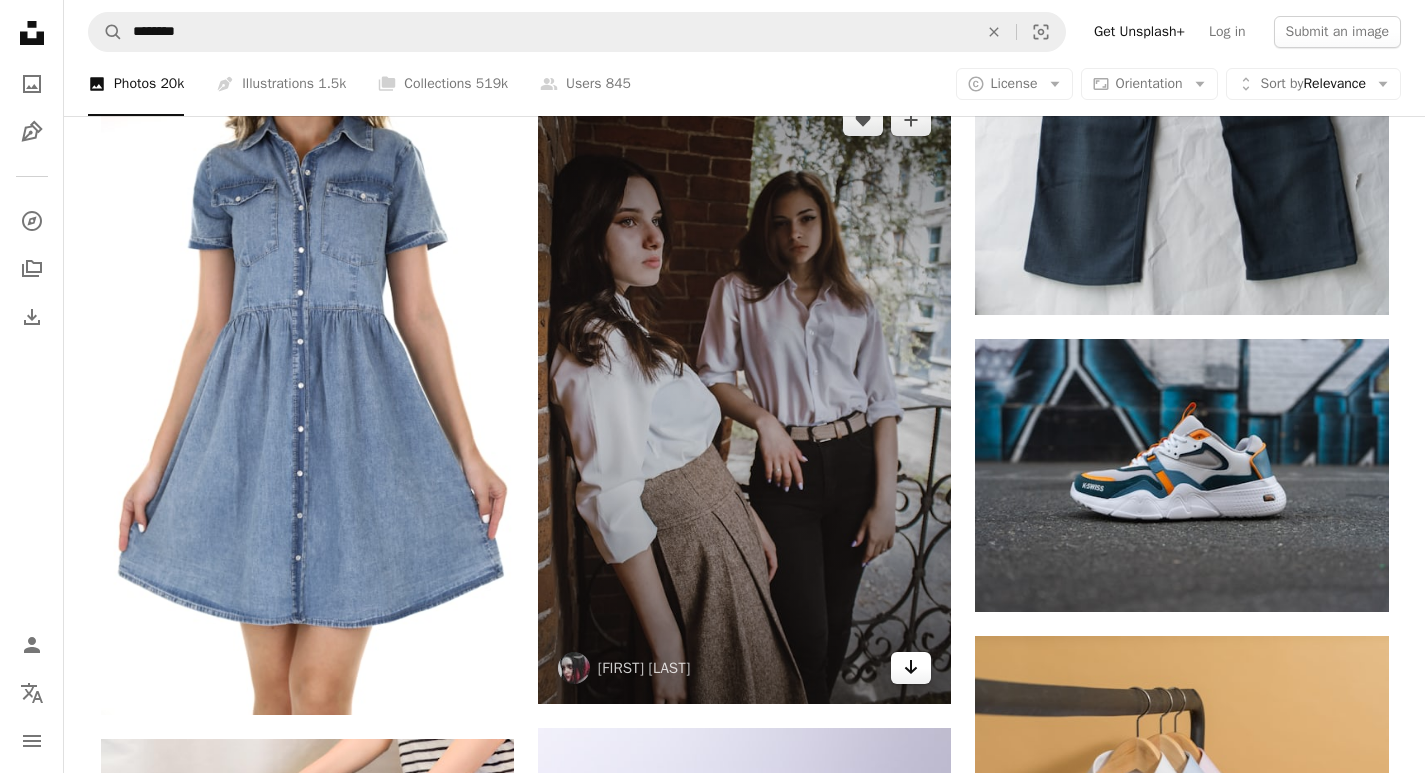 click on "Arrow pointing down" 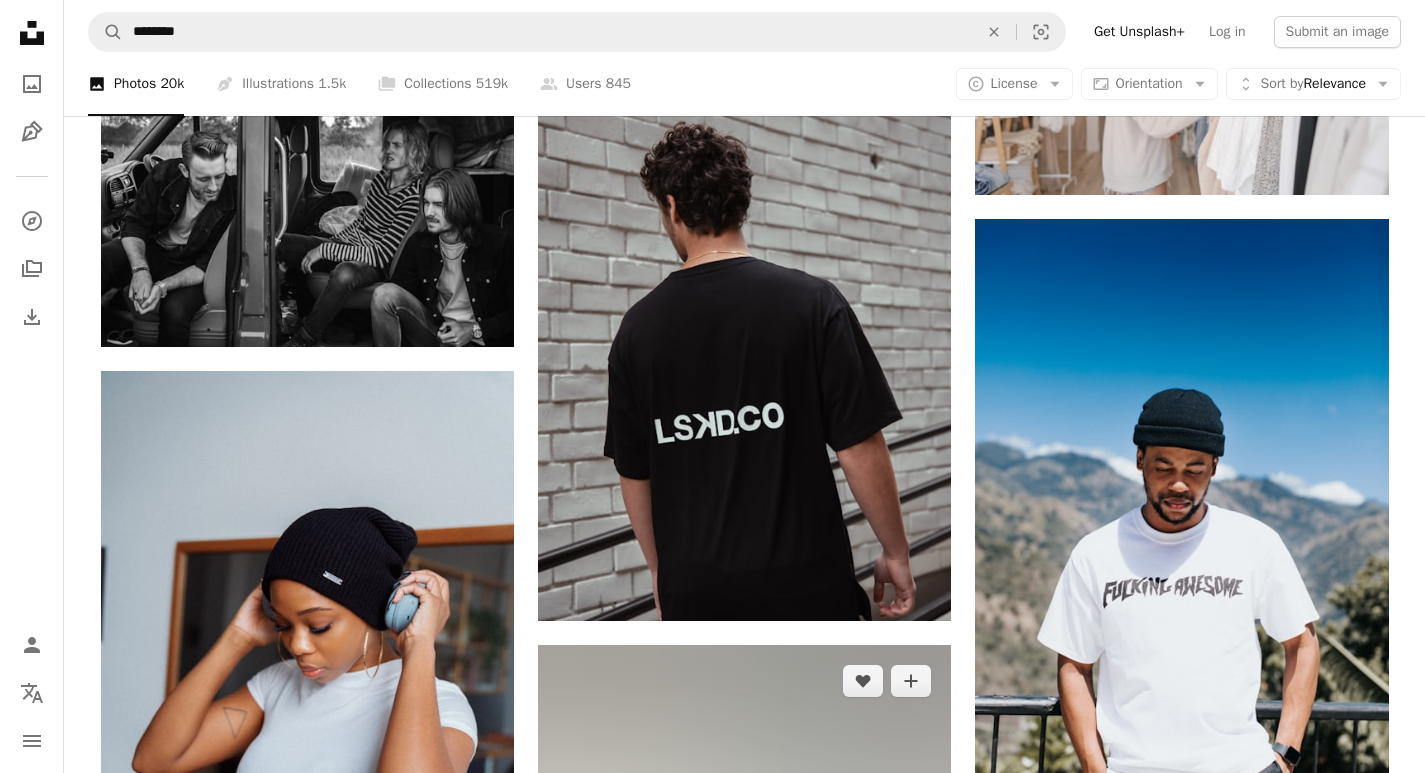scroll, scrollTop: 28900, scrollLeft: 0, axis: vertical 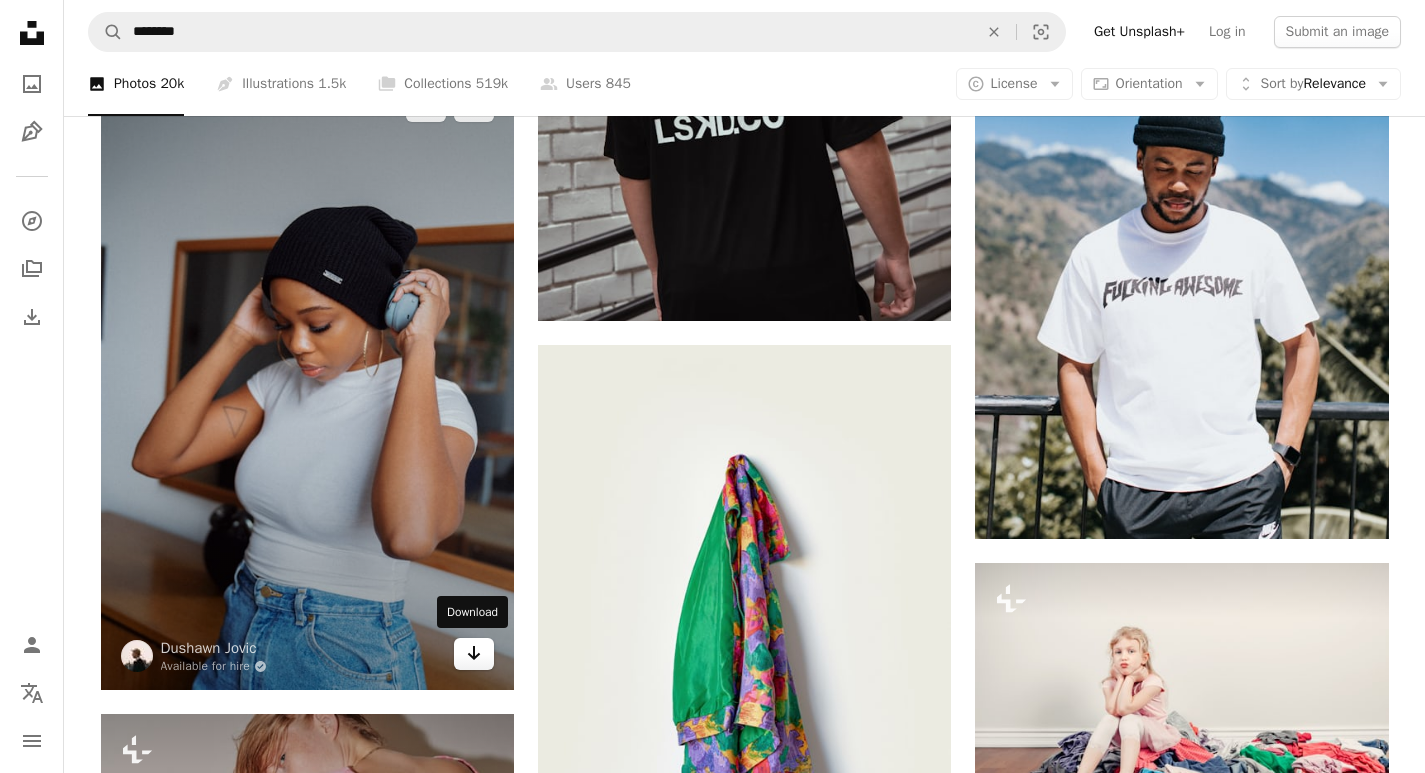click 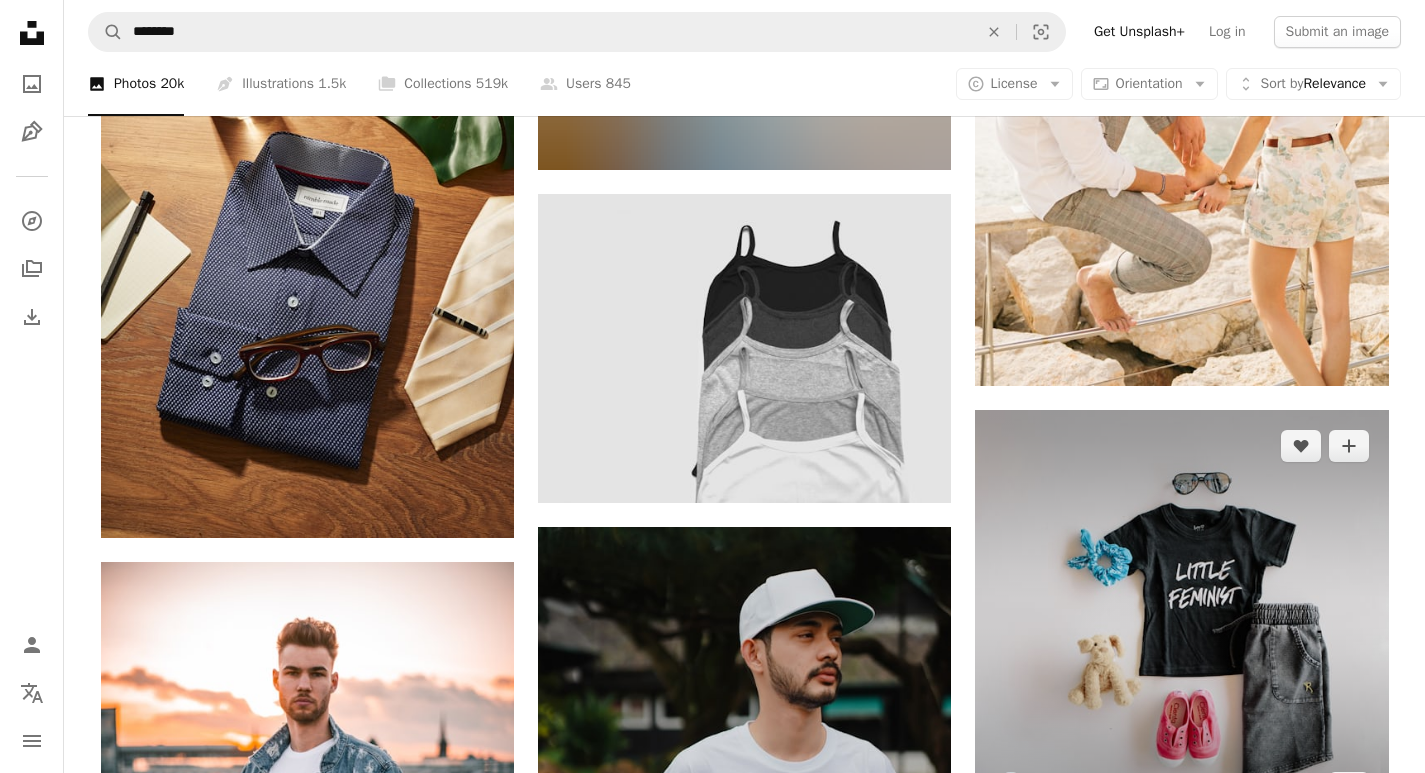 scroll, scrollTop: 30000, scrollLeft: 0, axis: vertical 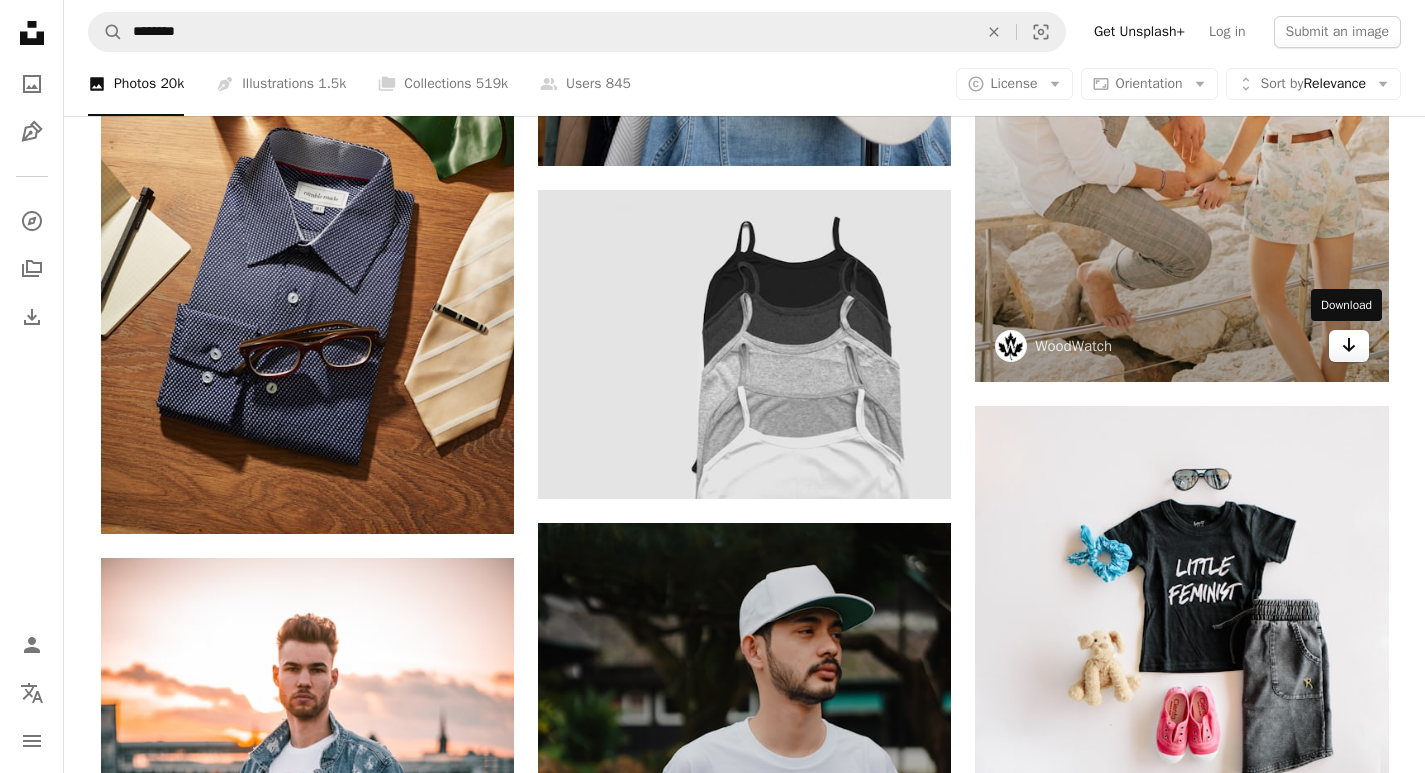 click on "Arrow pointing down" 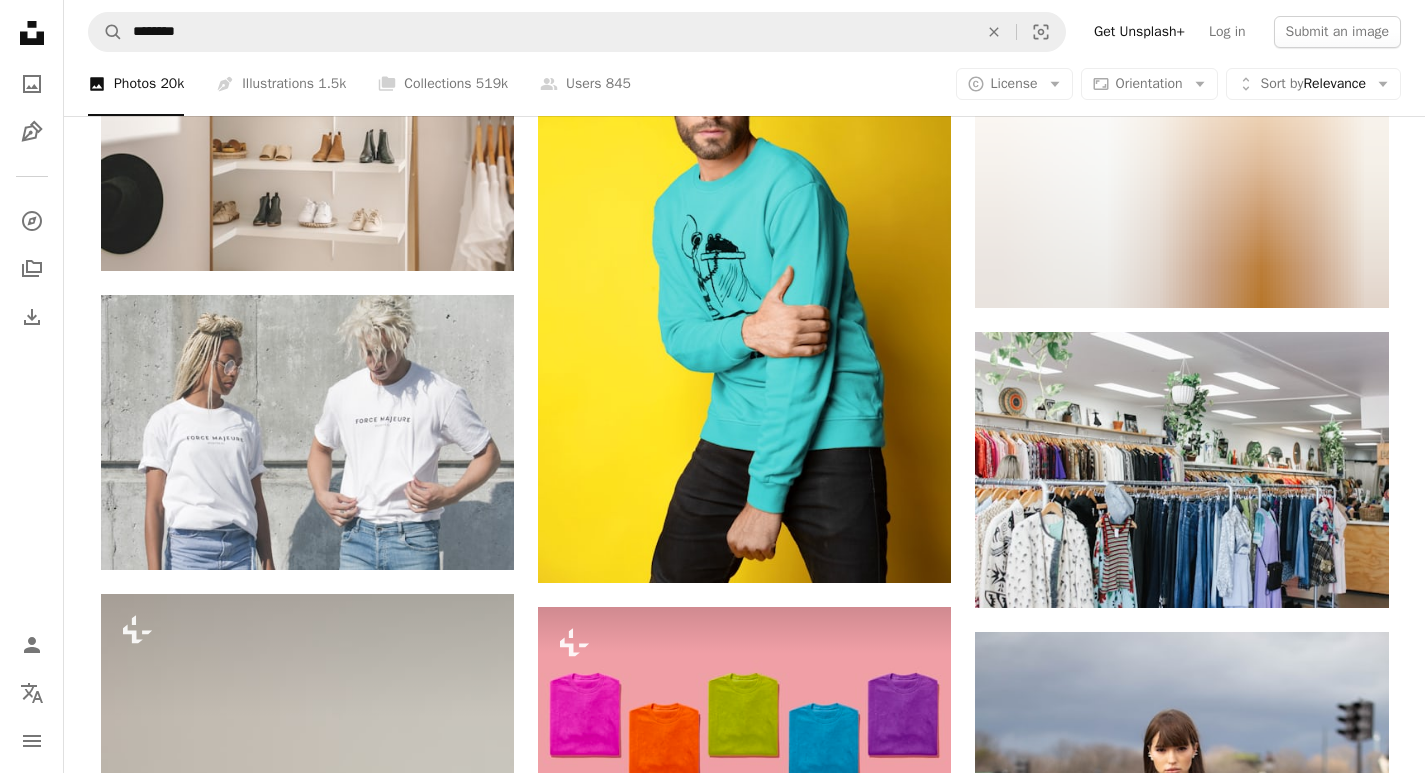 scroll, scrollTop: 32100, scrollLeft: 0, axis: vertical 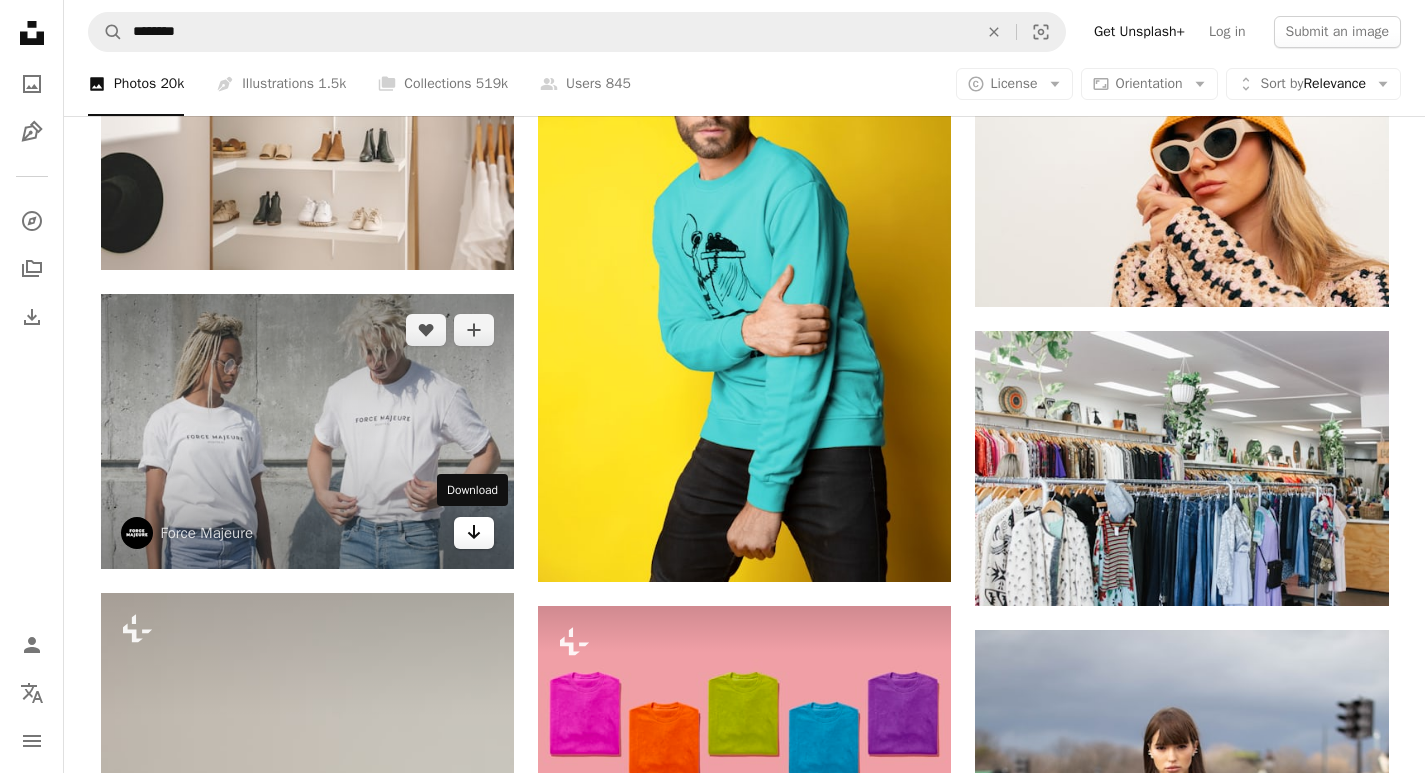 click on "Arrow pointing down" 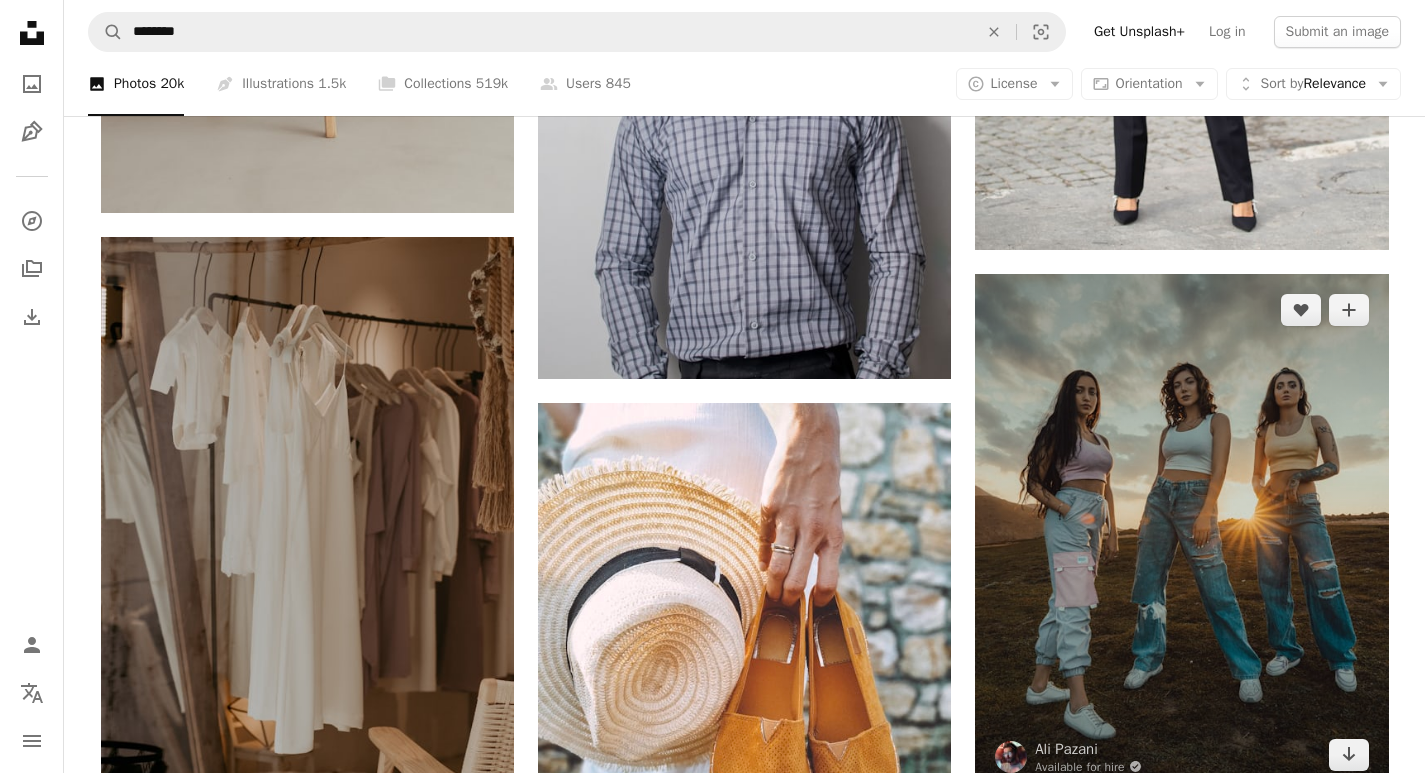 scroll, scrollTop: 33300, scrollLeft: 0, axis: vertical 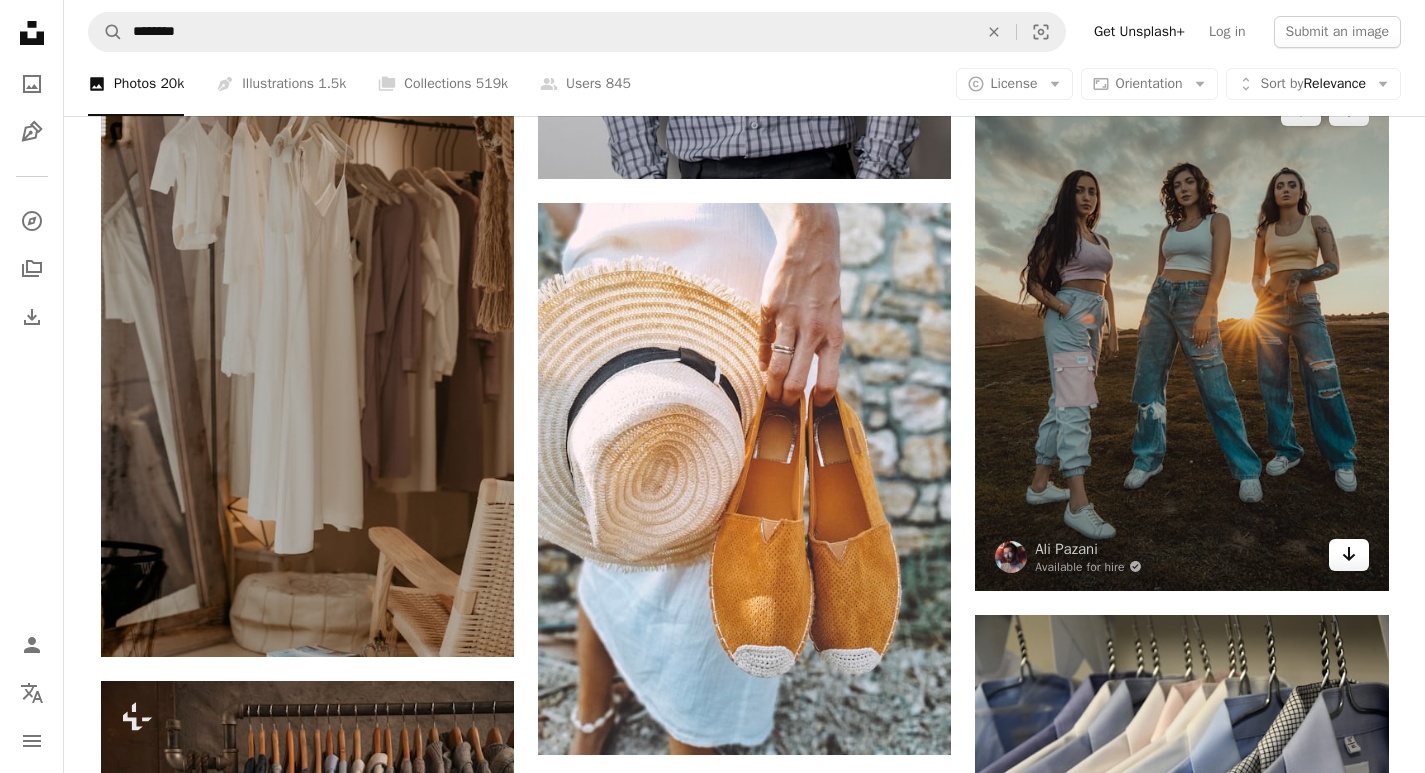 click on "Arrow pointing down" 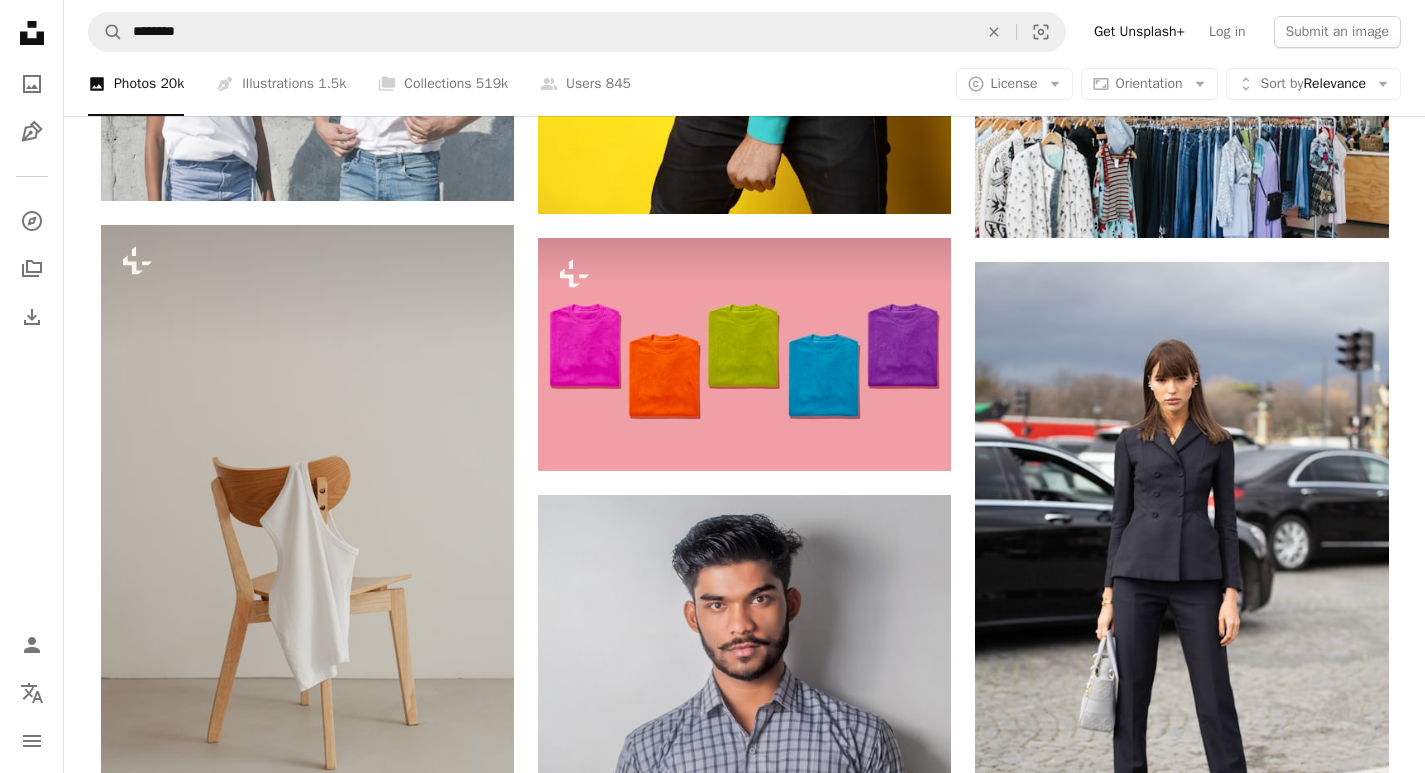 scroll, scrollTop: 32100, scrollLeft: 0, axis: vertical 